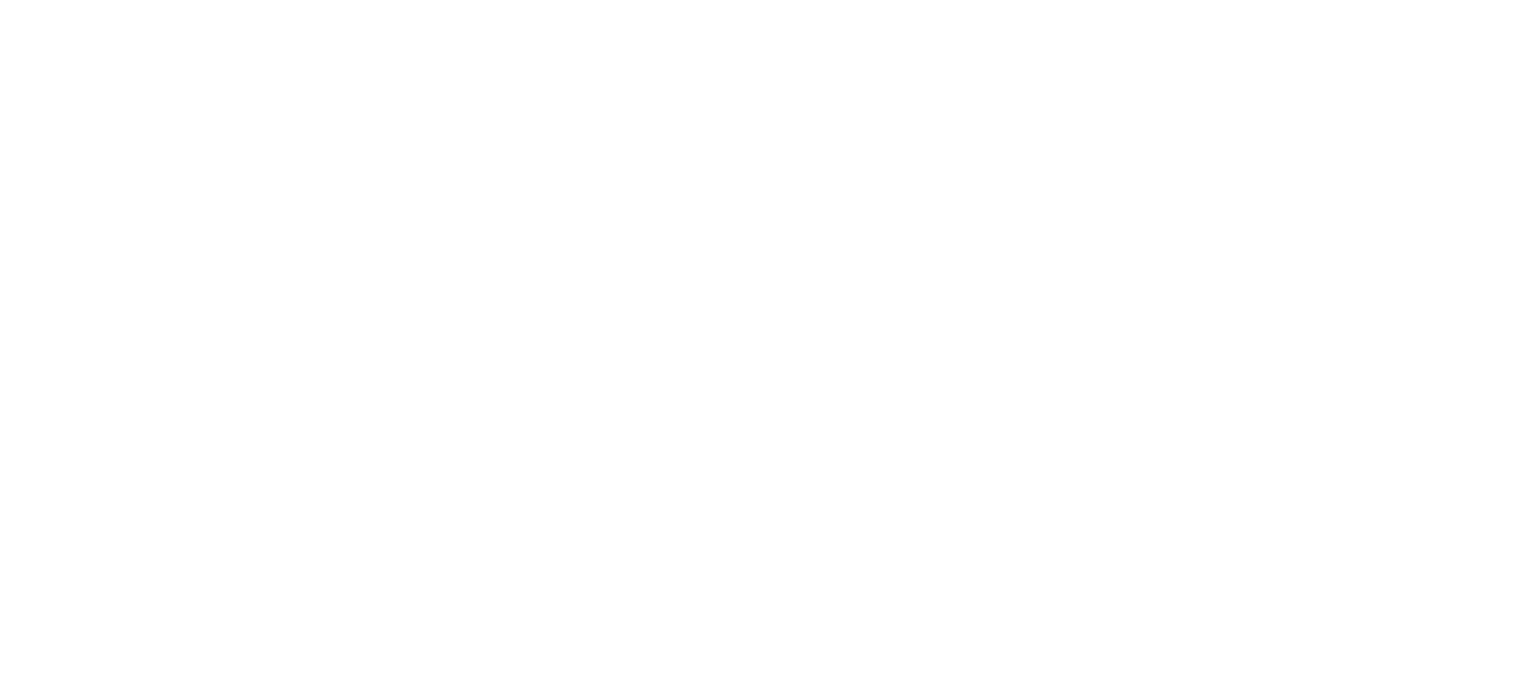 scroll, scrollTop: 0, scrollLeft: 0, axis: both 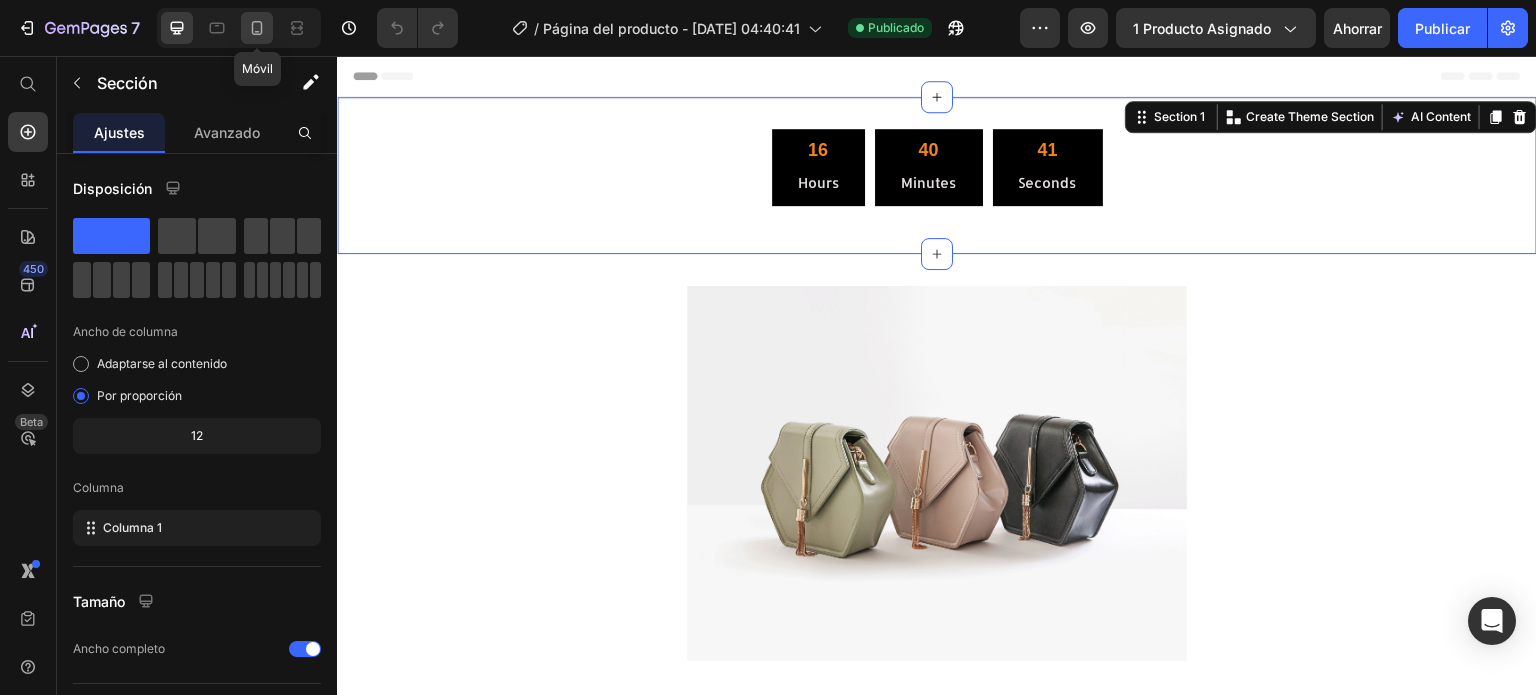 click 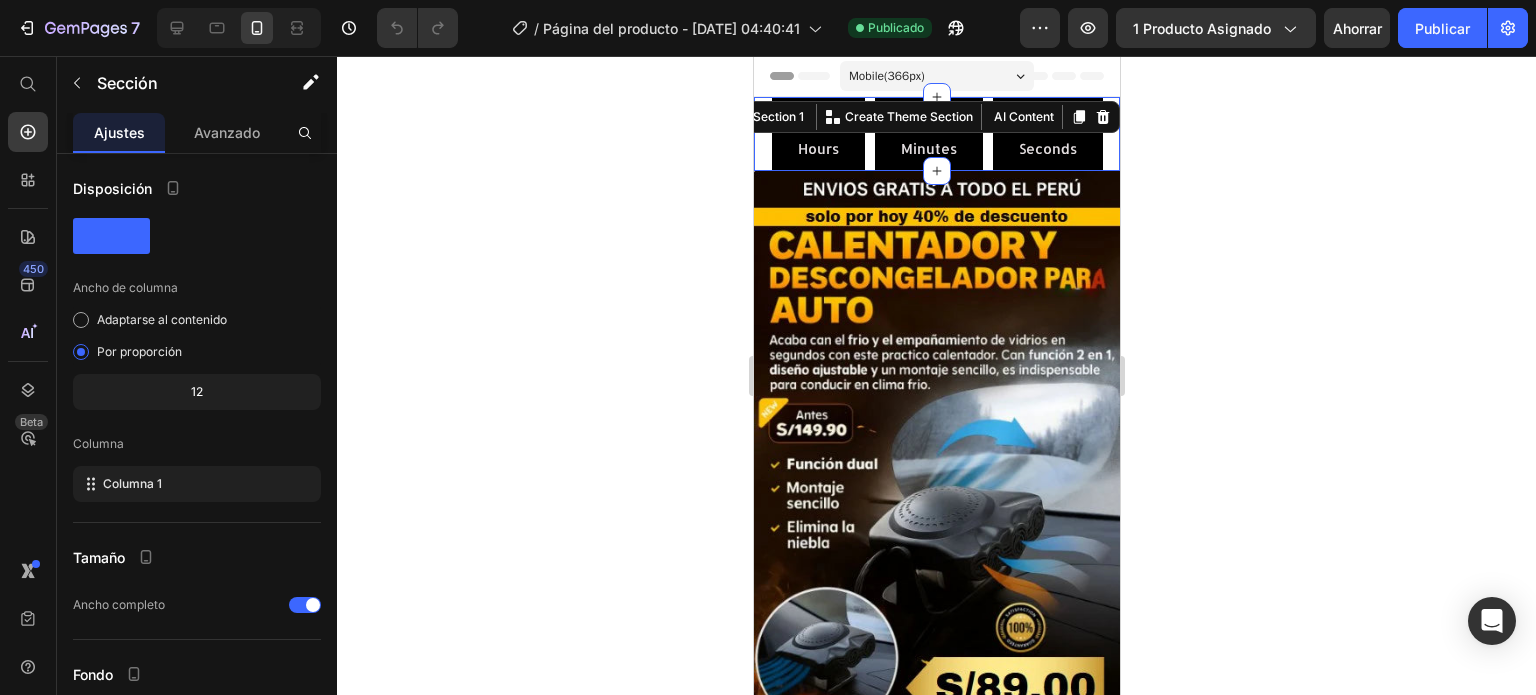 click 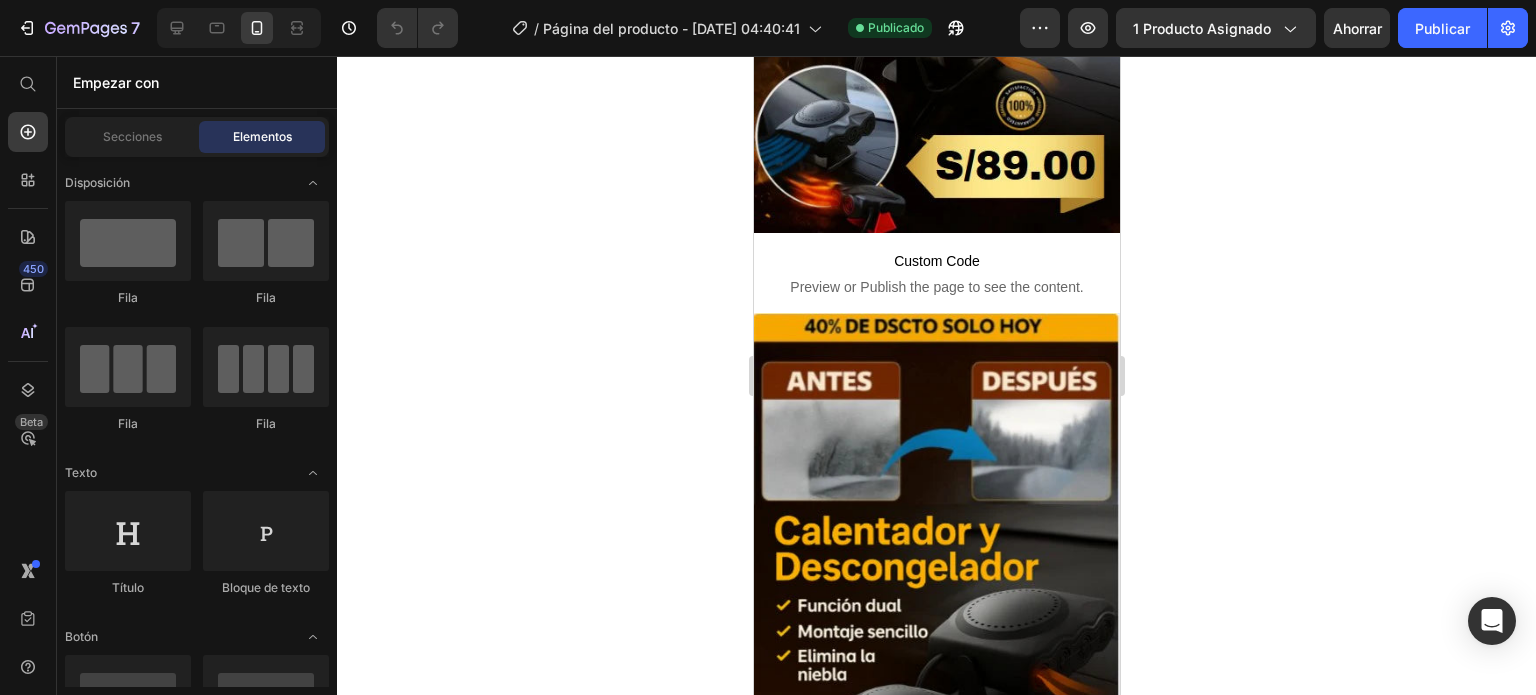 scroll, scrollTop: 503, scrollLeft: 0, axis: vertical 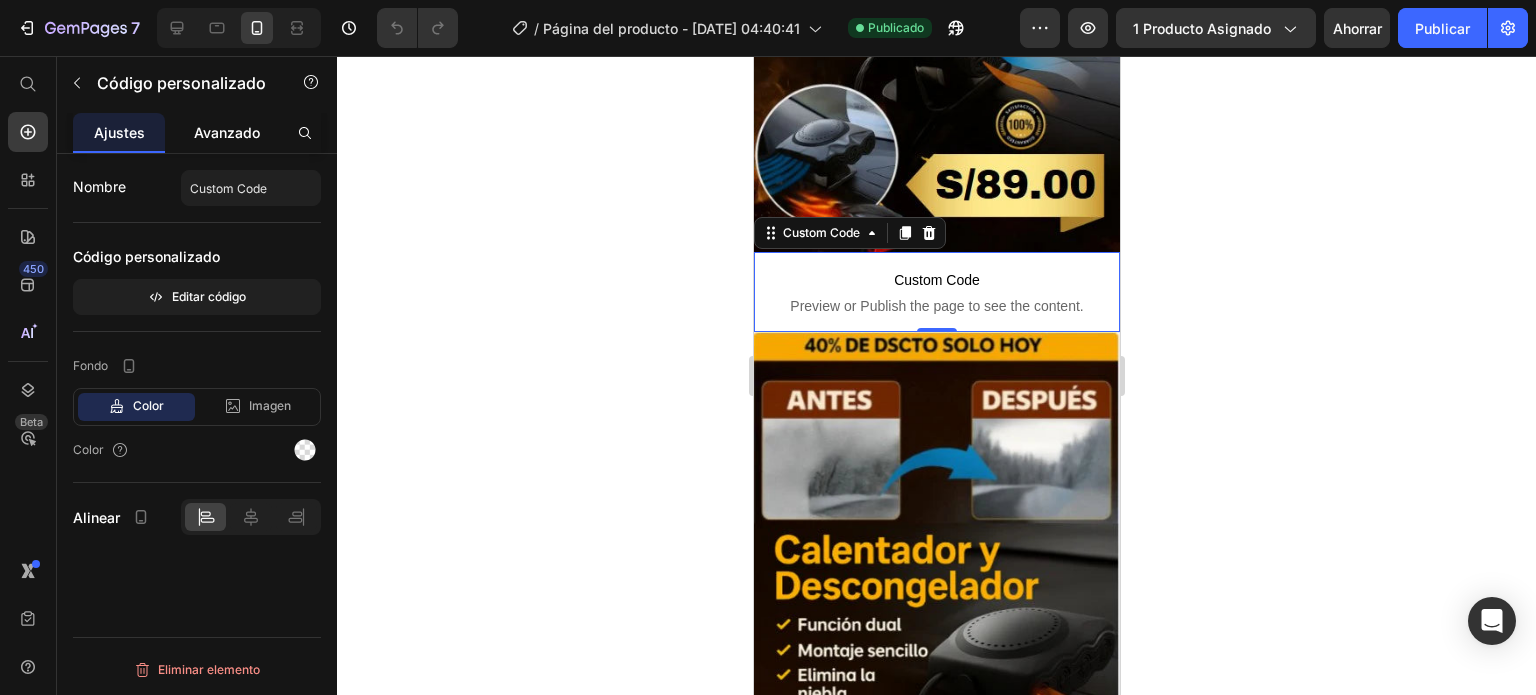click on "Avanzado" at bounding box center (227, 132) 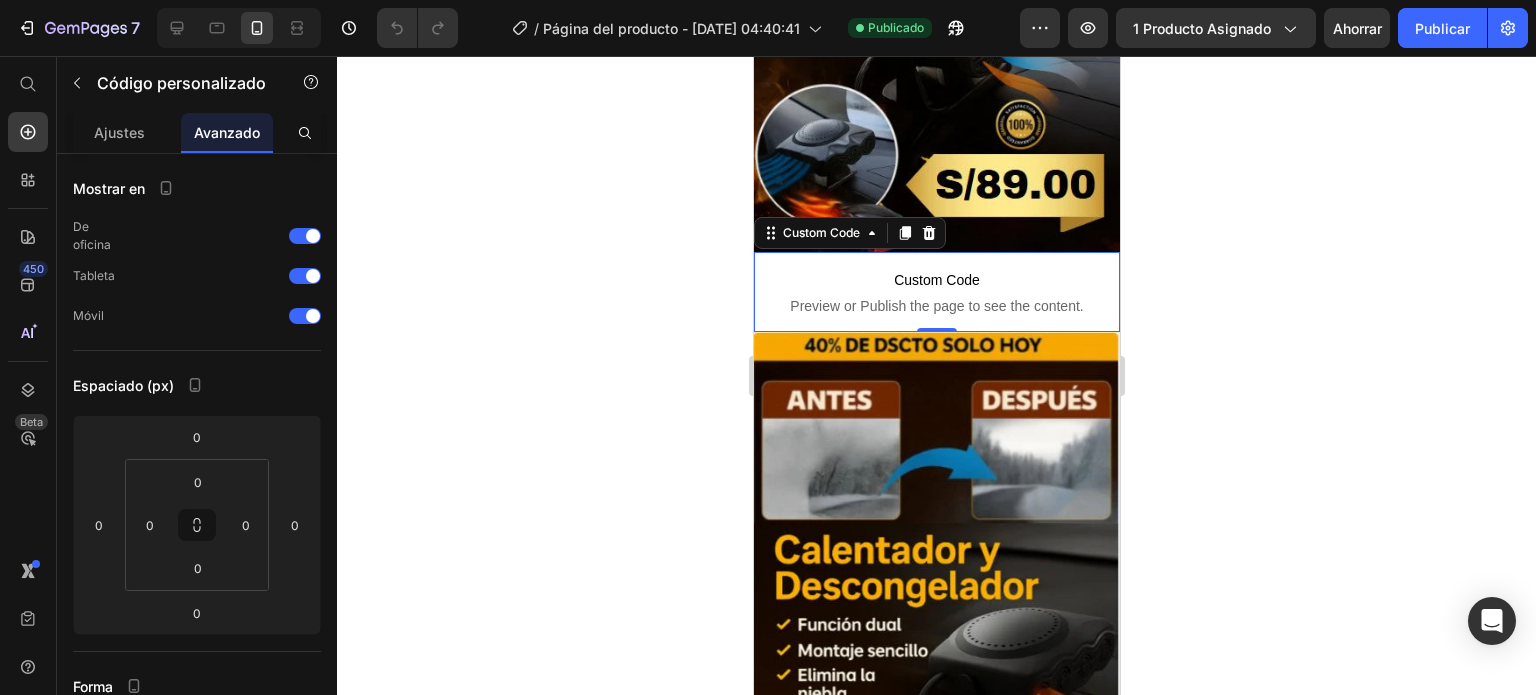 click 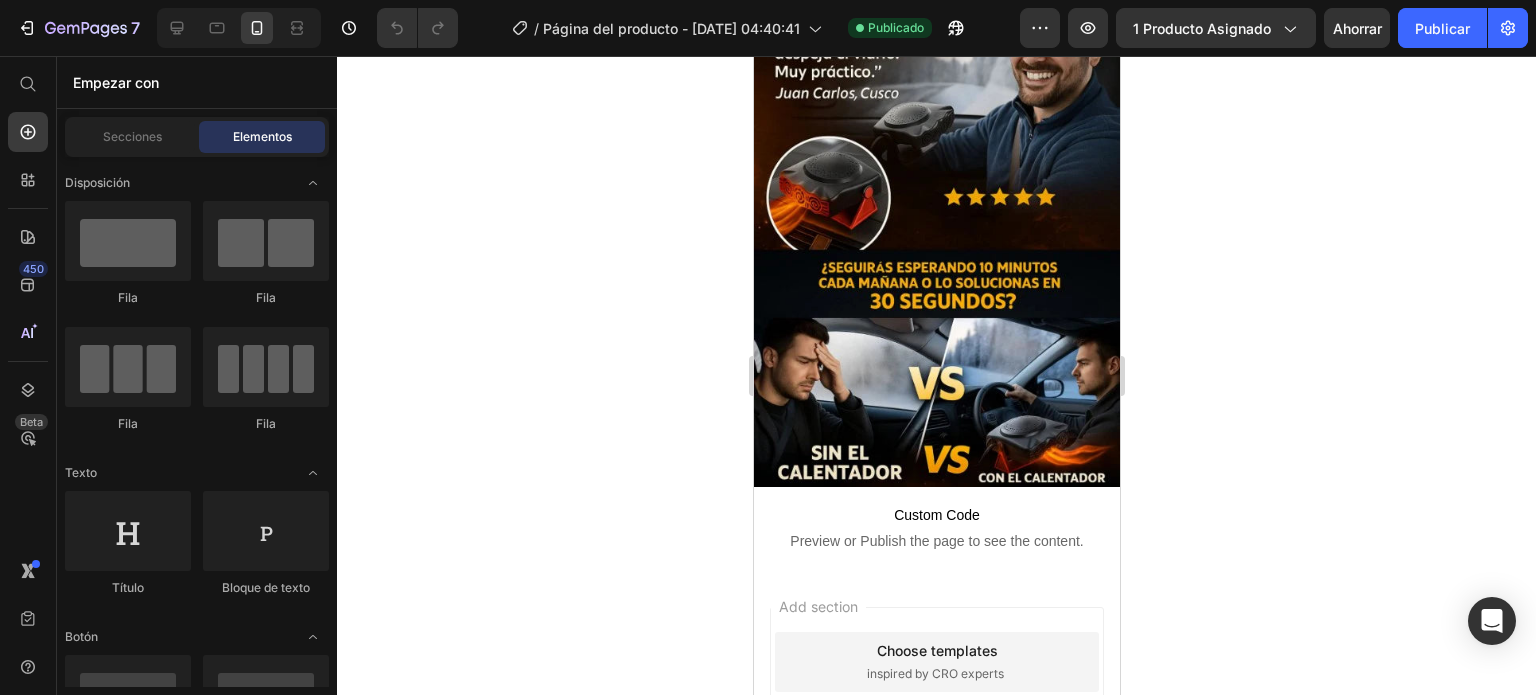 scroll, scrollTop: 1976, scrollLeft: 0, axis: vertical 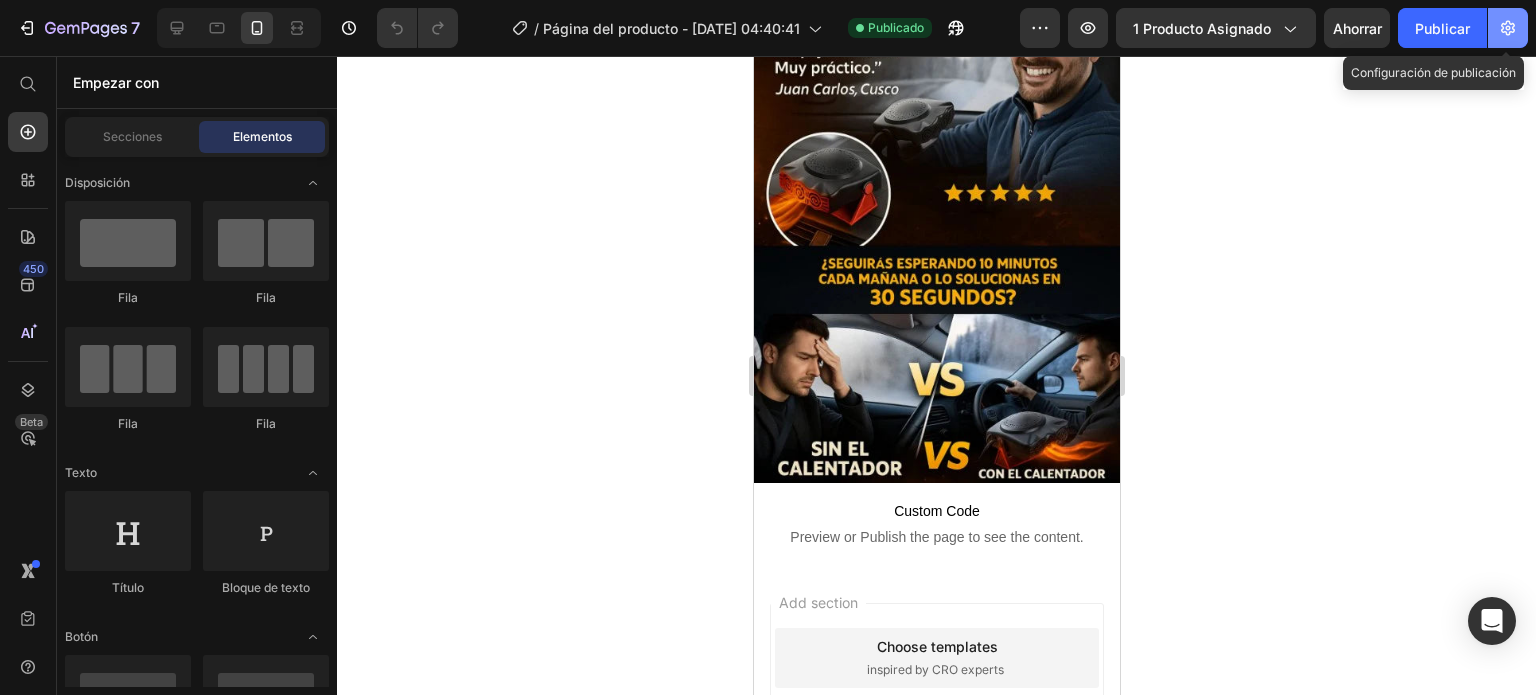 click 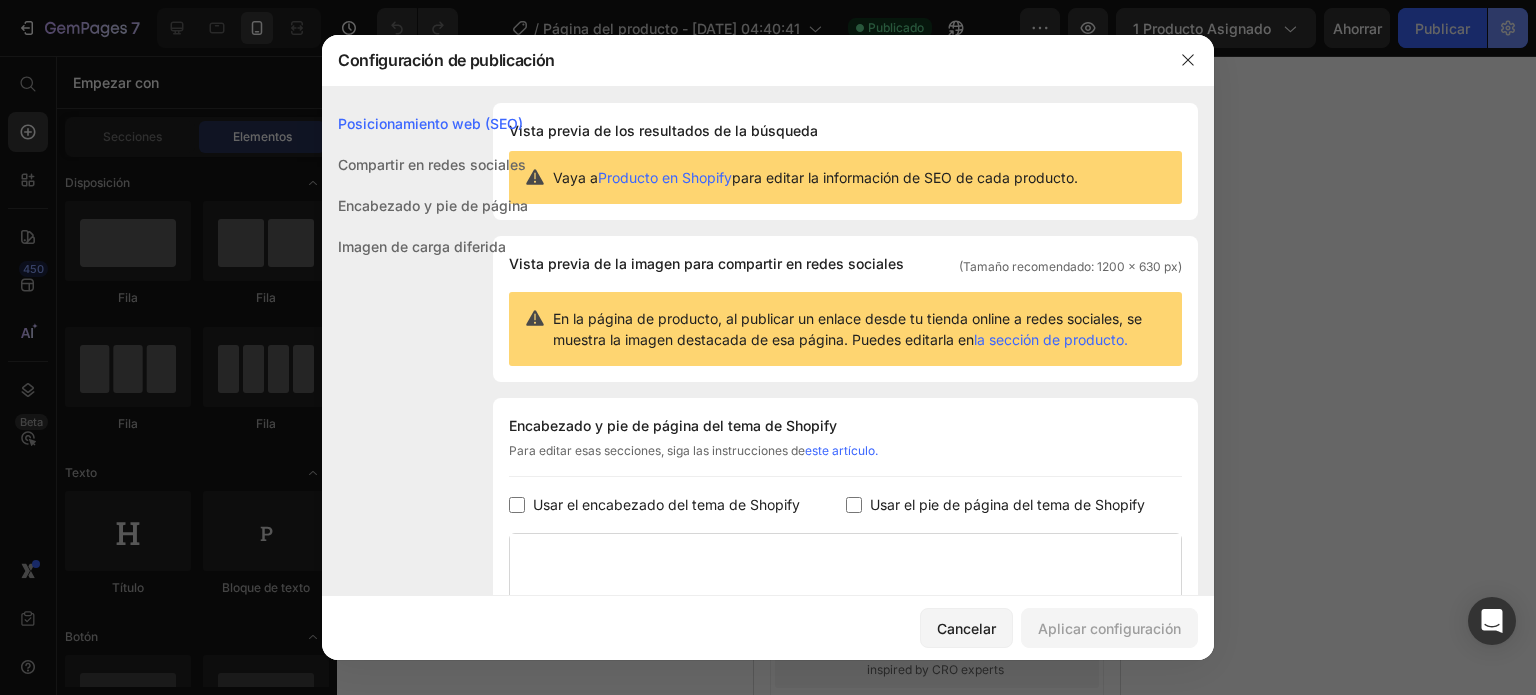 click at bounding box center (768, 347) 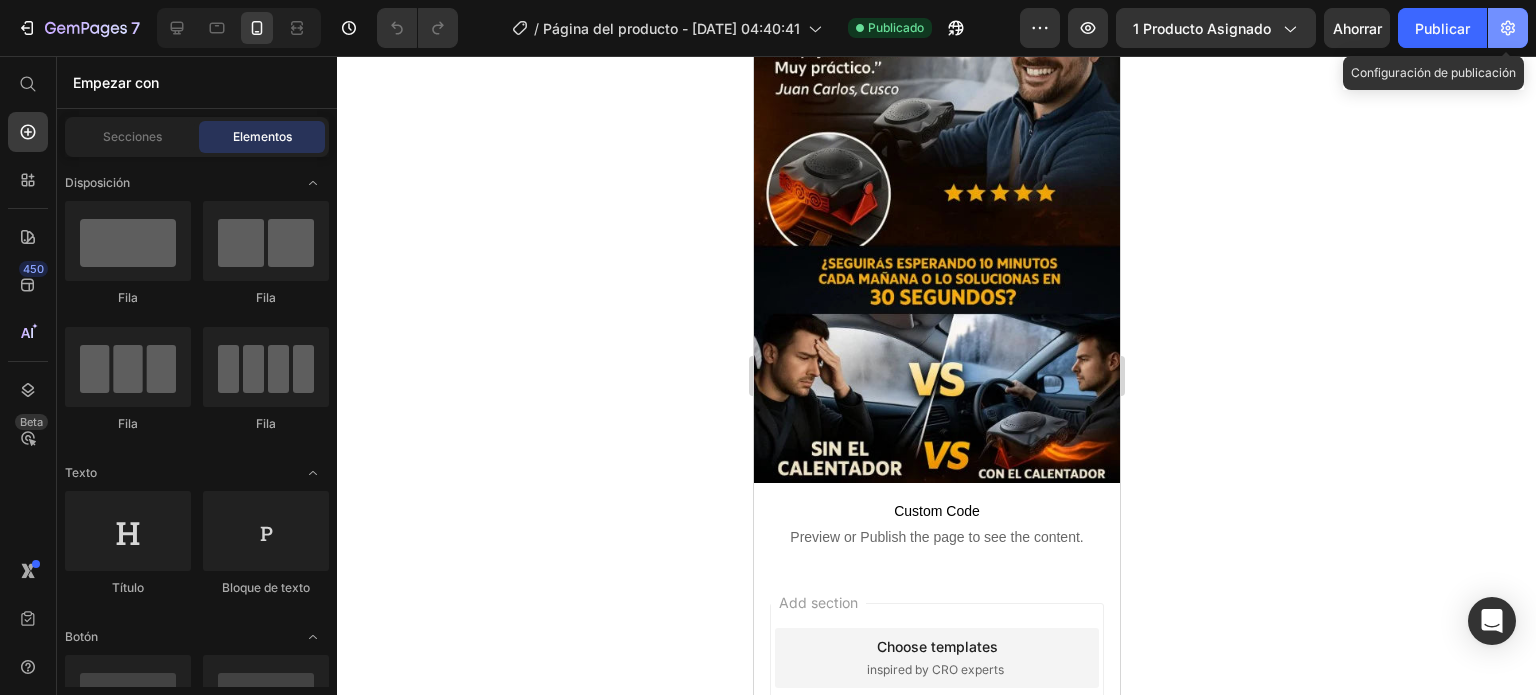 click 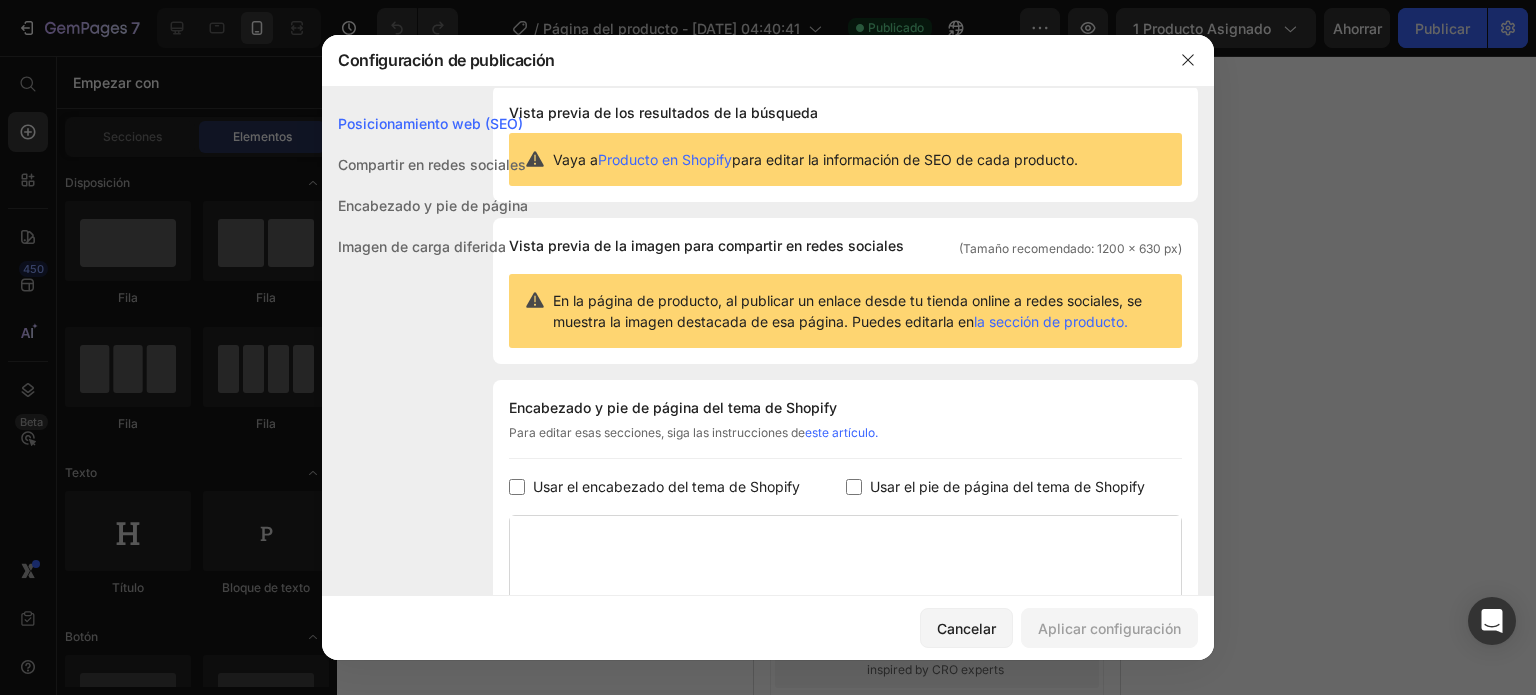 scroll, scrollTop: 0, scrollLeft: 0, axis: both 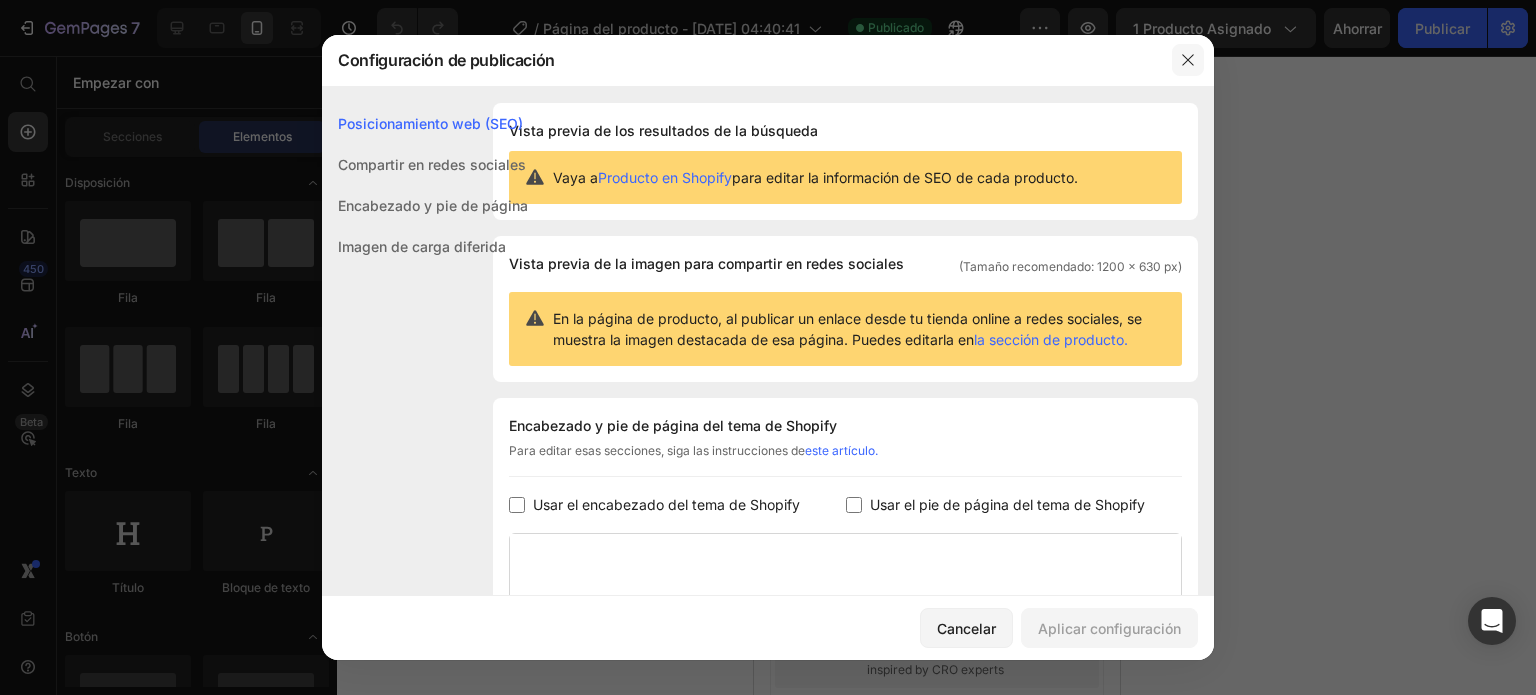 click 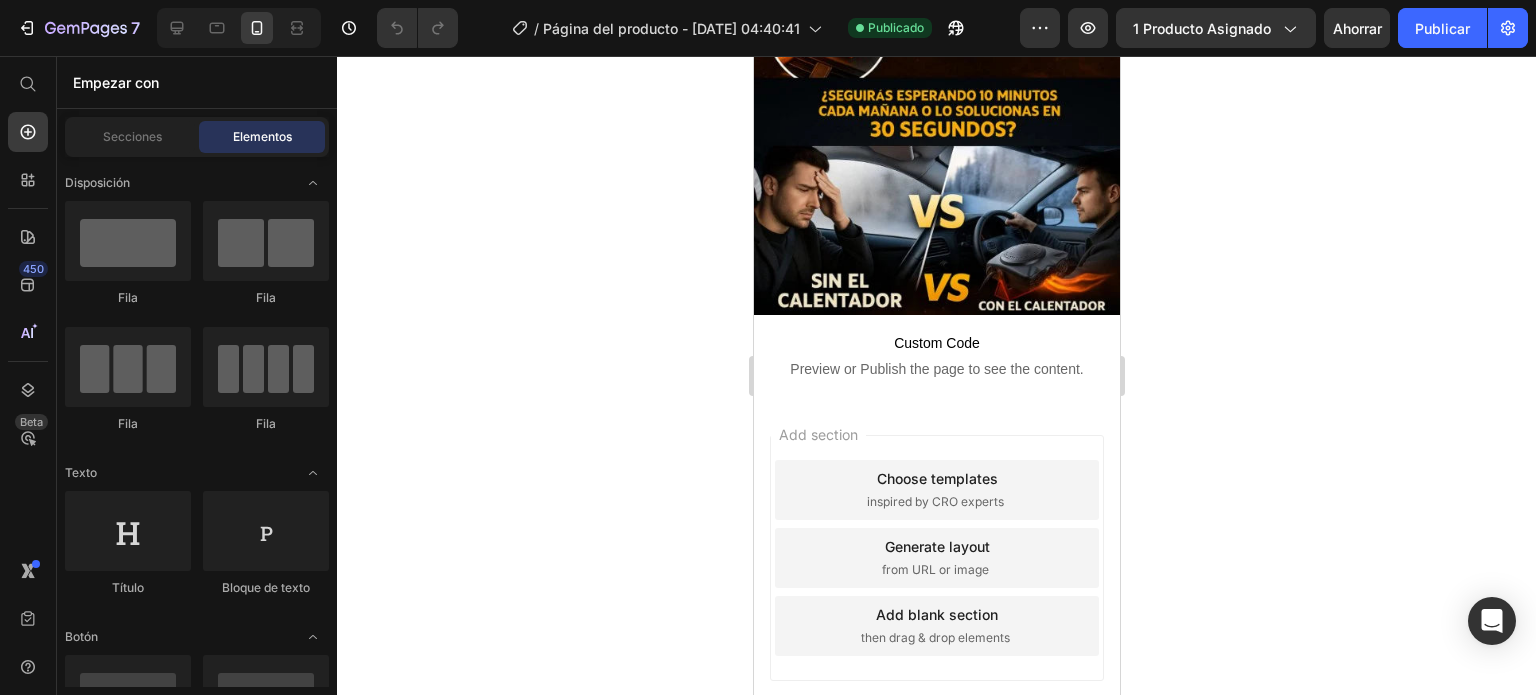 scroll, scrollTop: 2173, scrollLeft: 0, axis: vertical 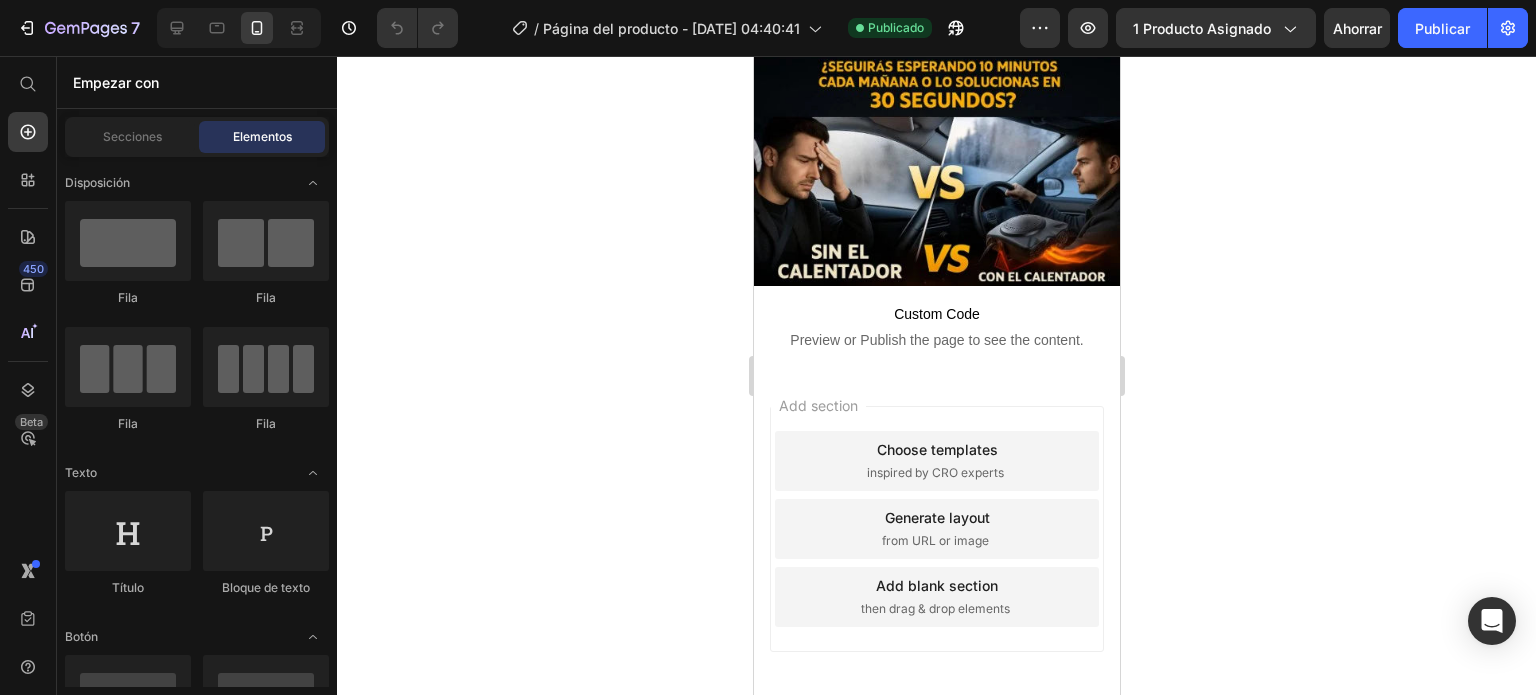 click on "Add section Choose templates inspired by CRO experts Generate layout from URL or image Add blank section then drag & drop elements" at bounding box center (936, 529) 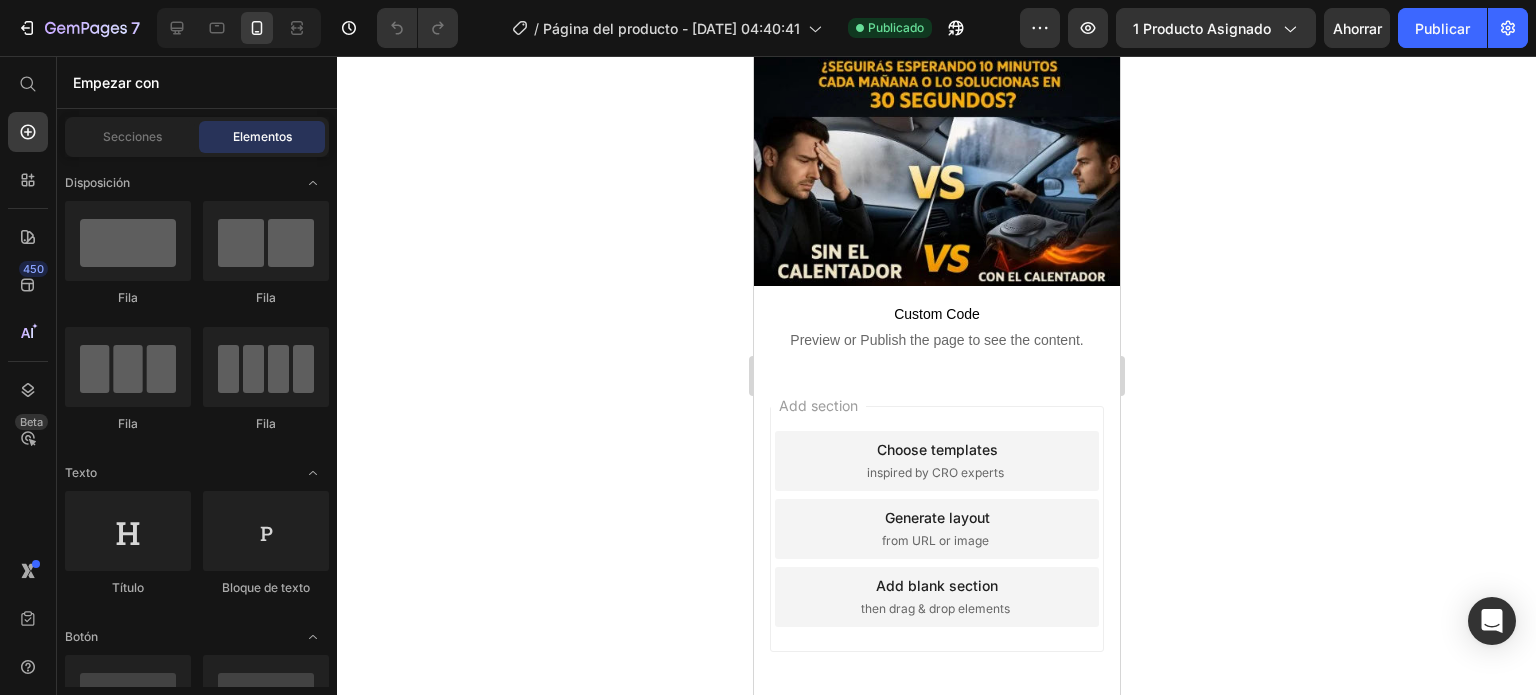 drag, startPoint x: 892, startPoint y: 388, endPoint x: 968, endPoint y: 595, distance: 220.51077 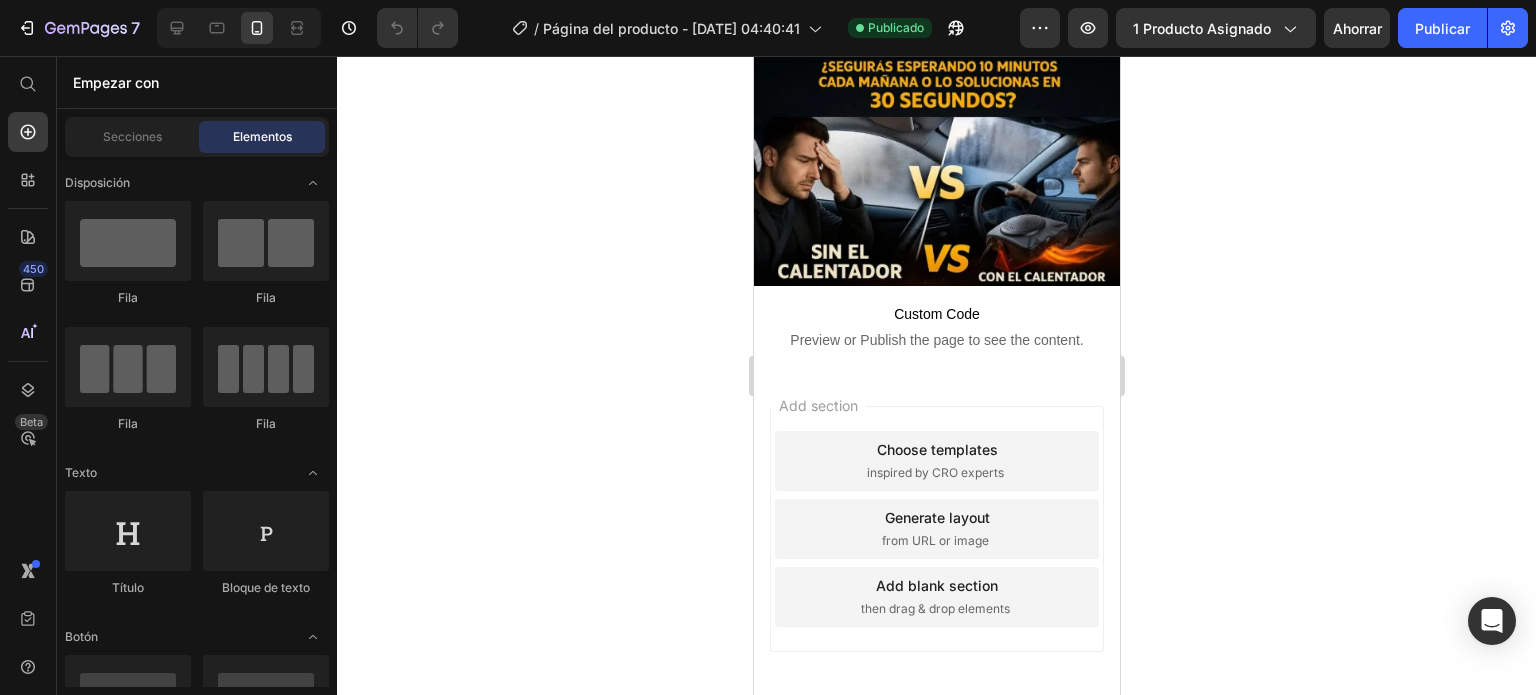 click on "Add blank section then drag & drop elements" at bounding box center (936, 597) 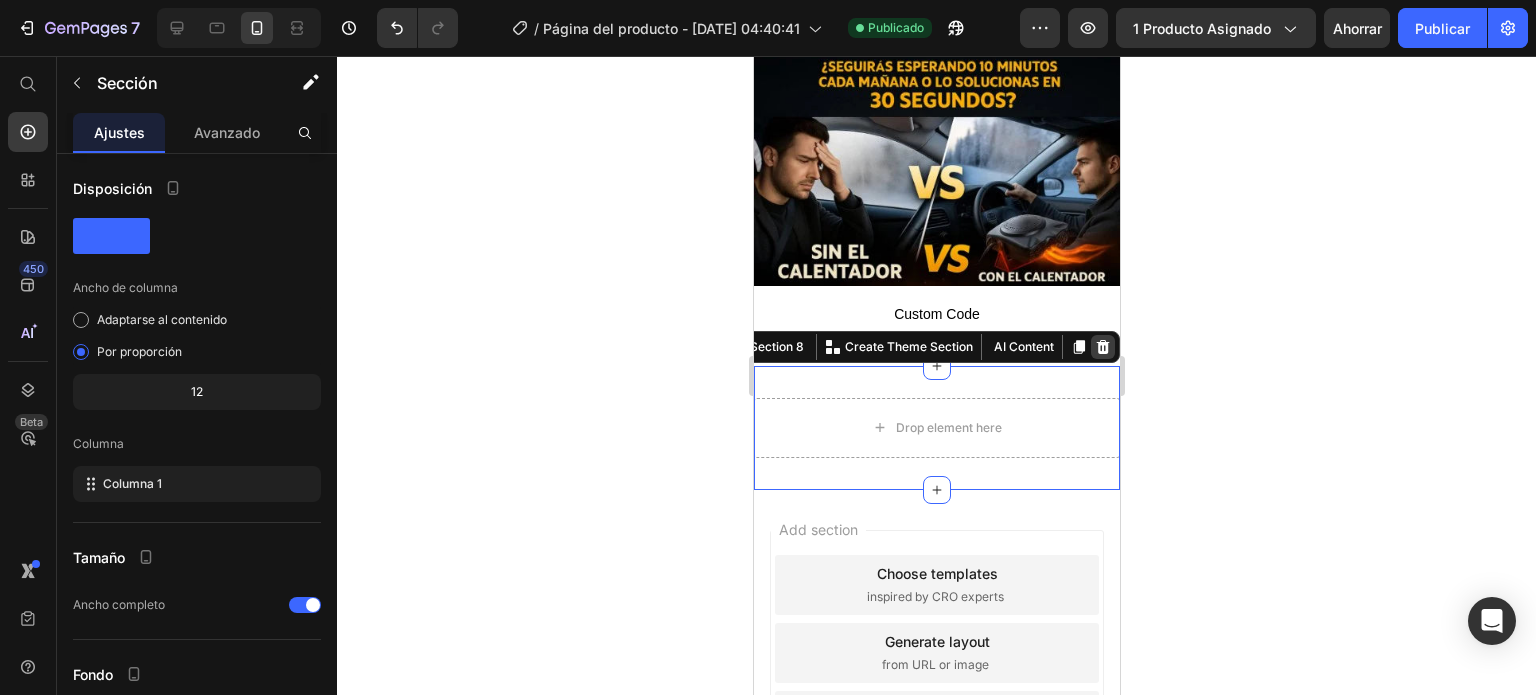 click 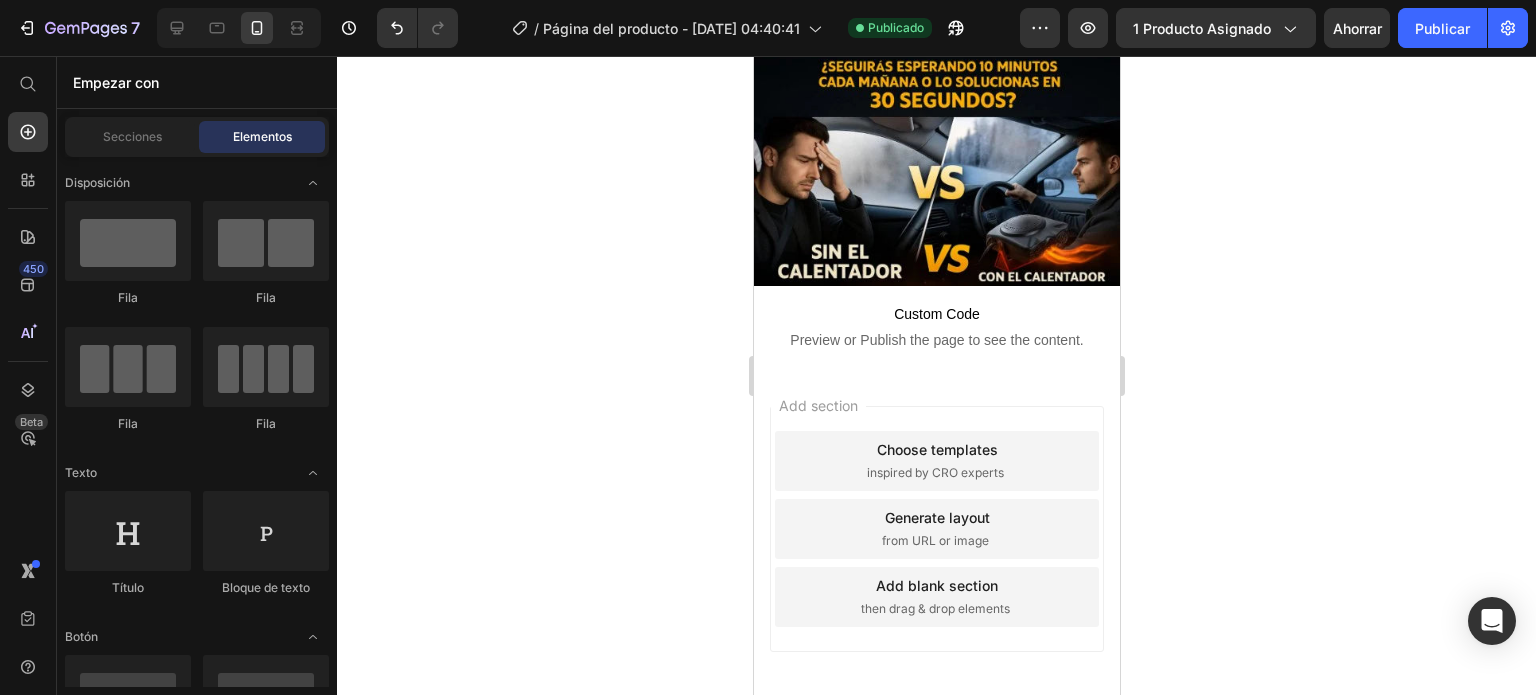 click on "Add section" at bounding box center (817, 405) 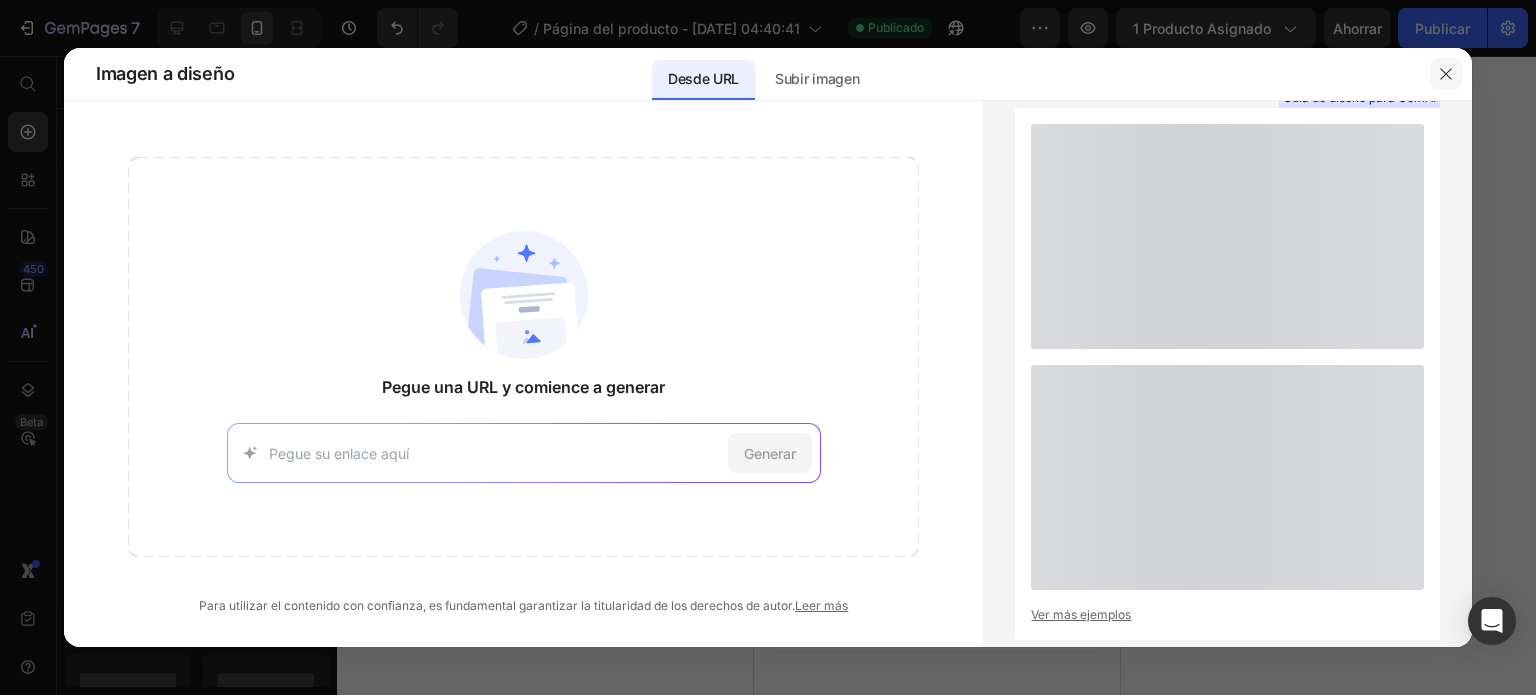 click 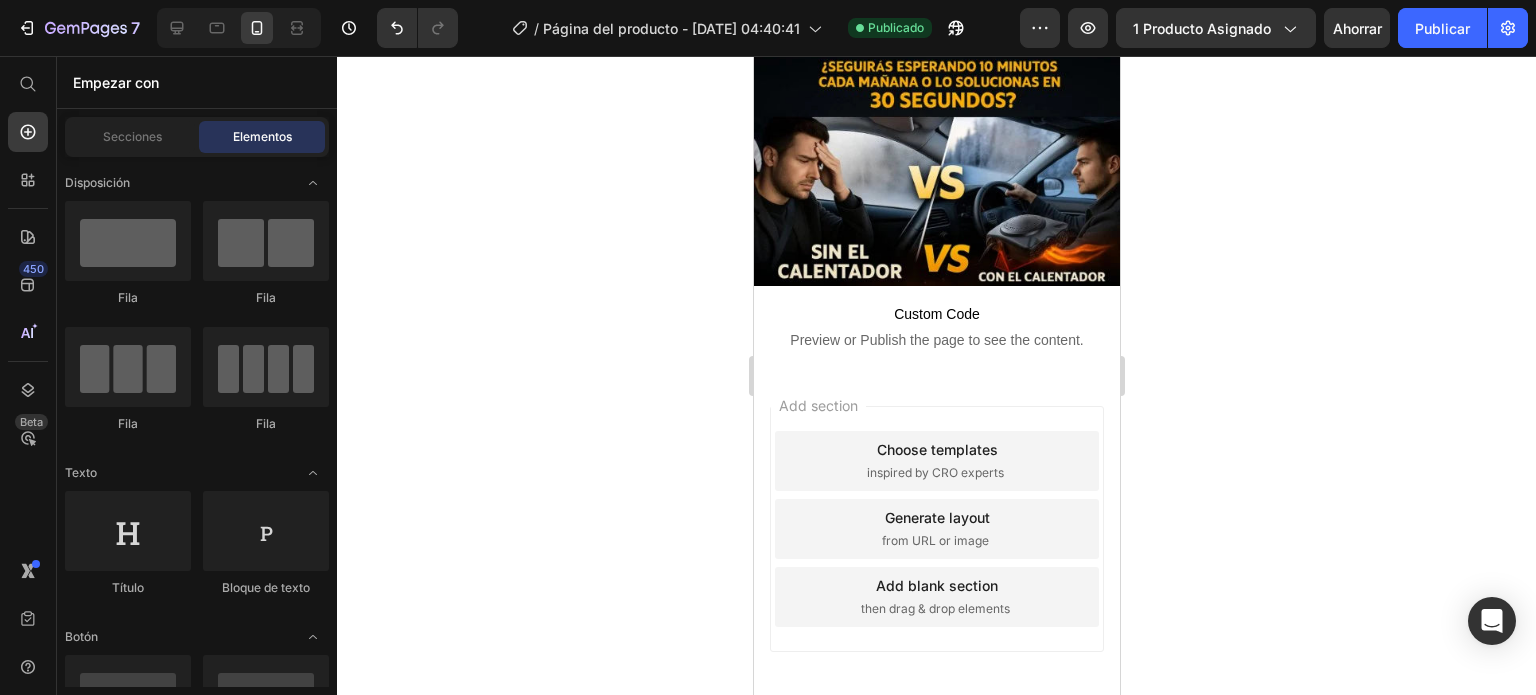 click on "Choose templates" at bounding box center [936, 449] 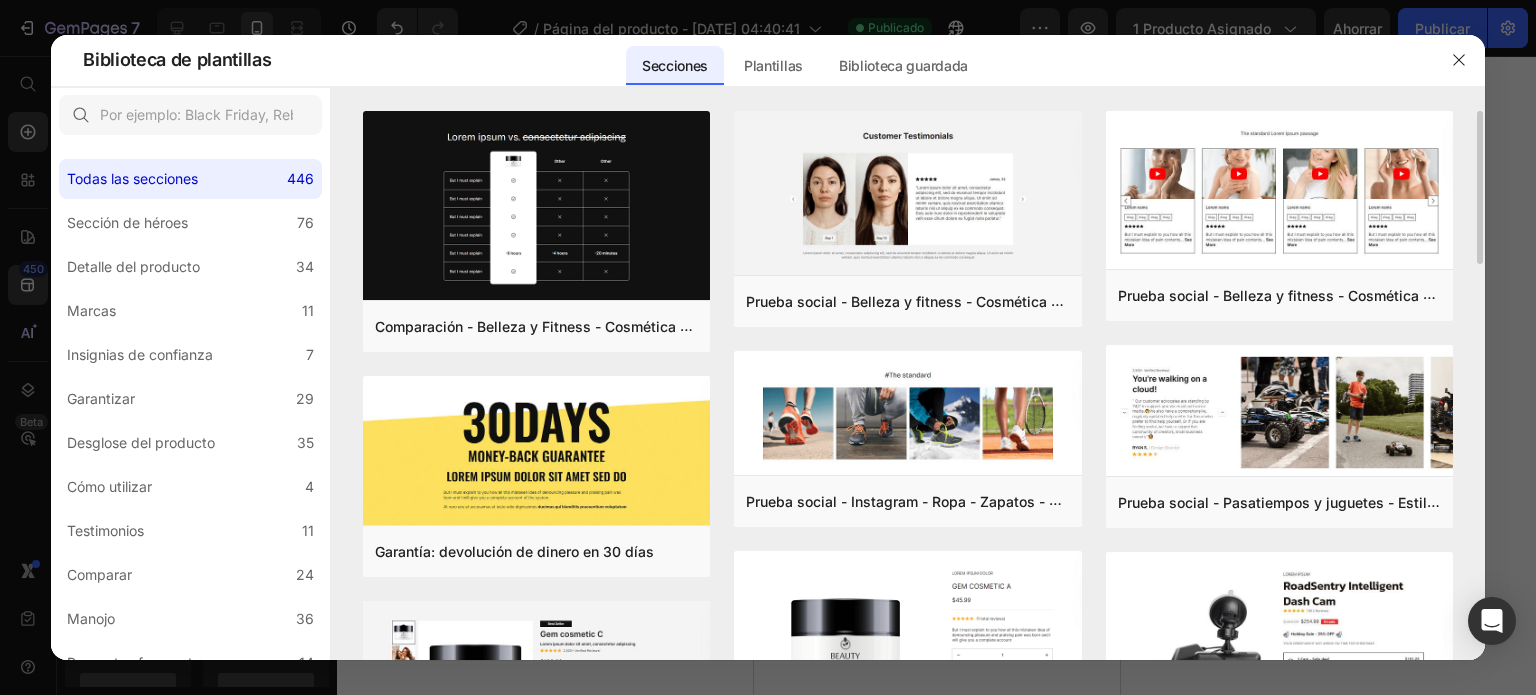 drag, startPoint x: 1479, startPoint y: 227, endPoint x: 1477, endPoint y: 241, distance: 14.142136 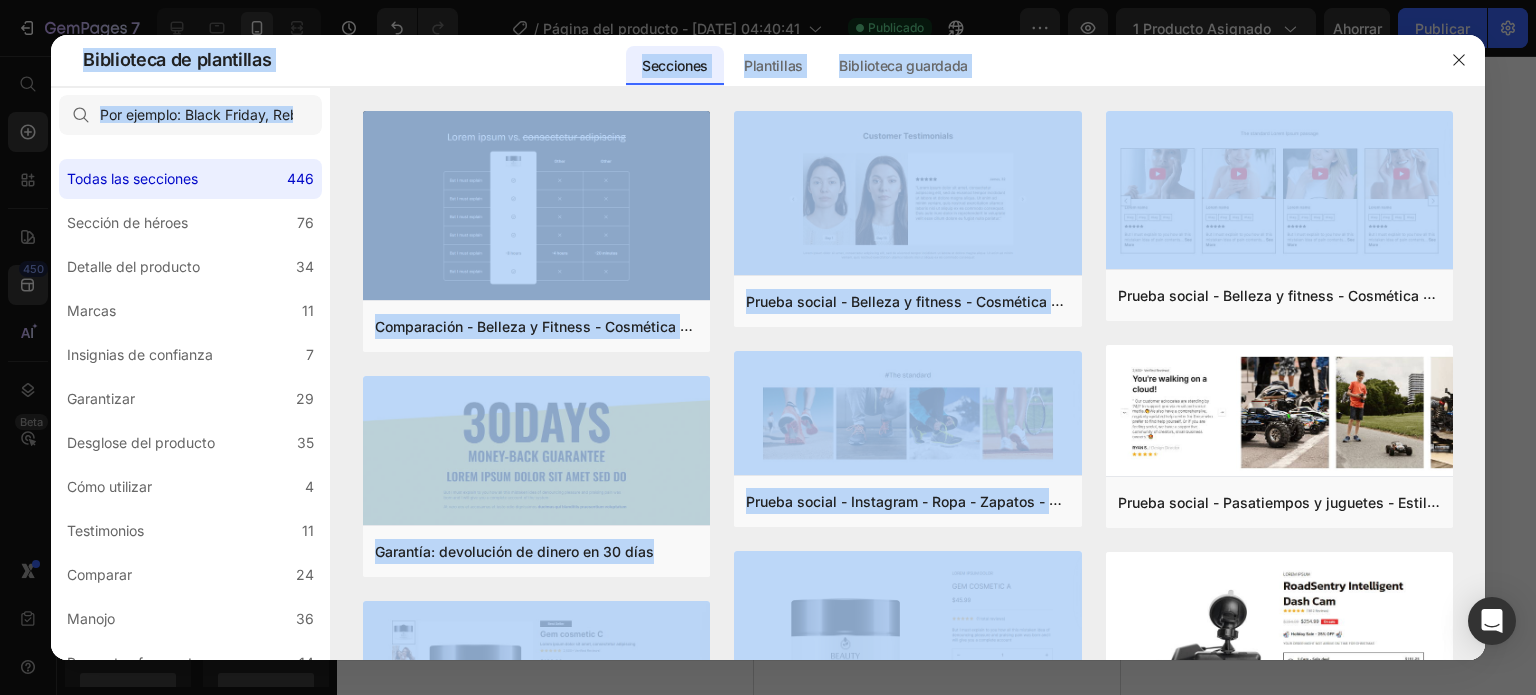 drag, startPoint x: 1480, startPoint y: 248, endPoint x: 1484, endPoint y: 309, distance: 61.13101 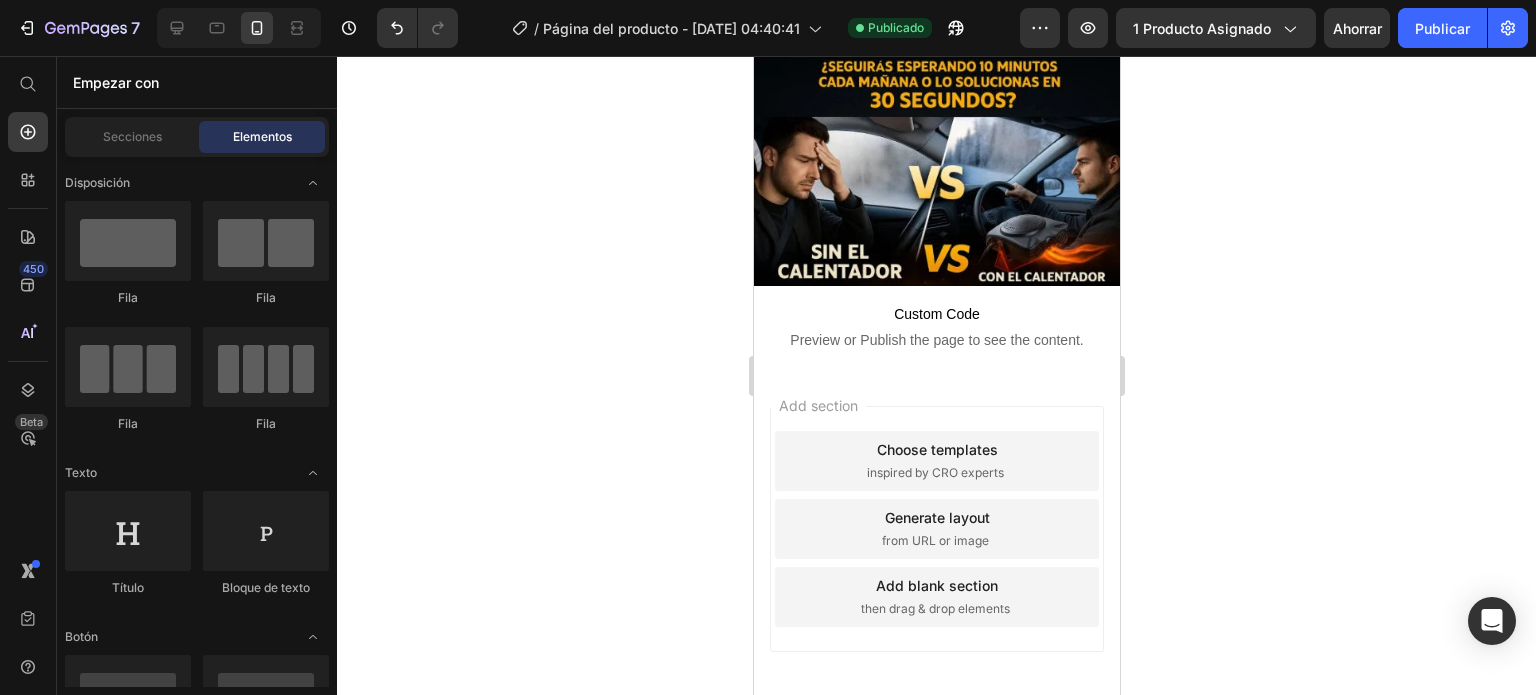 click on "Choose templates" at bounding box center [936, 449] 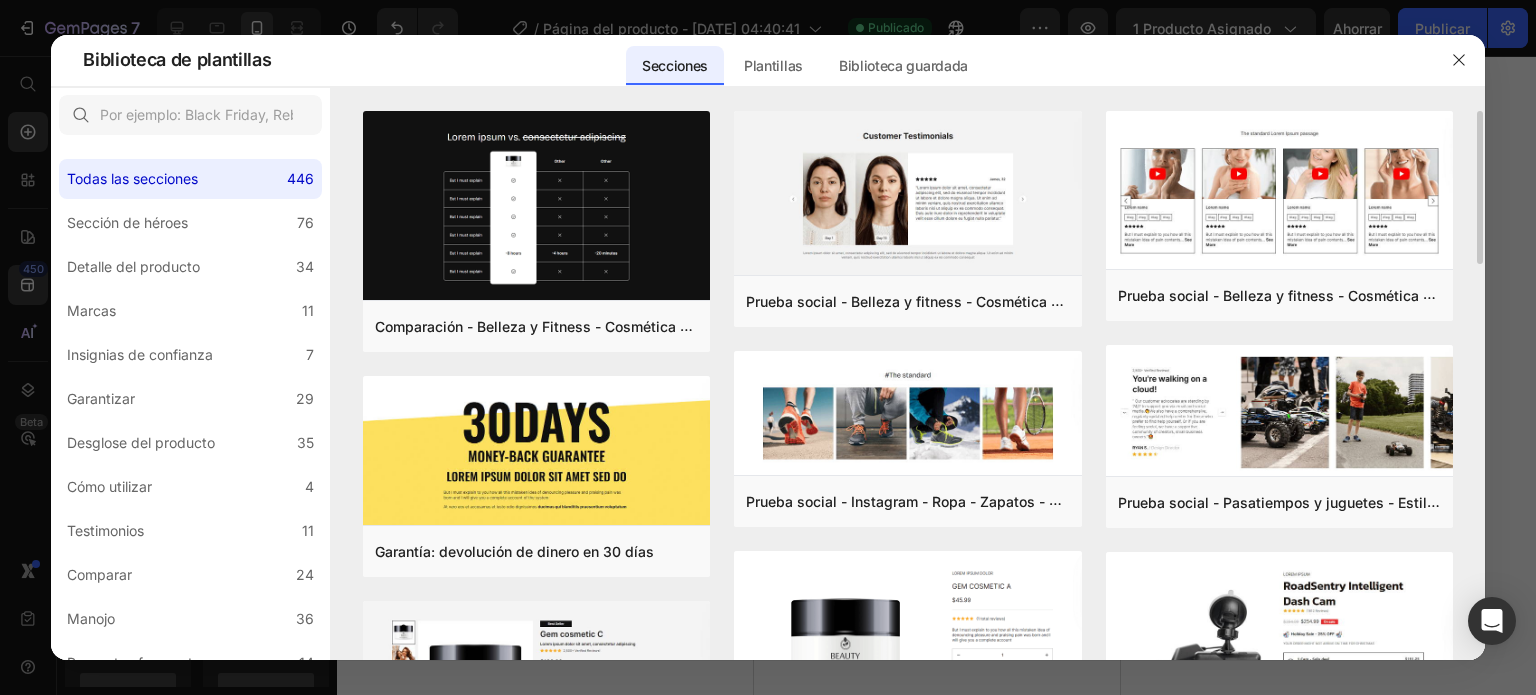 drag, startPoint x: 1478, startPoint y: 231, endPoint x: 1476, endPoint y: 251, distance: 20.09975 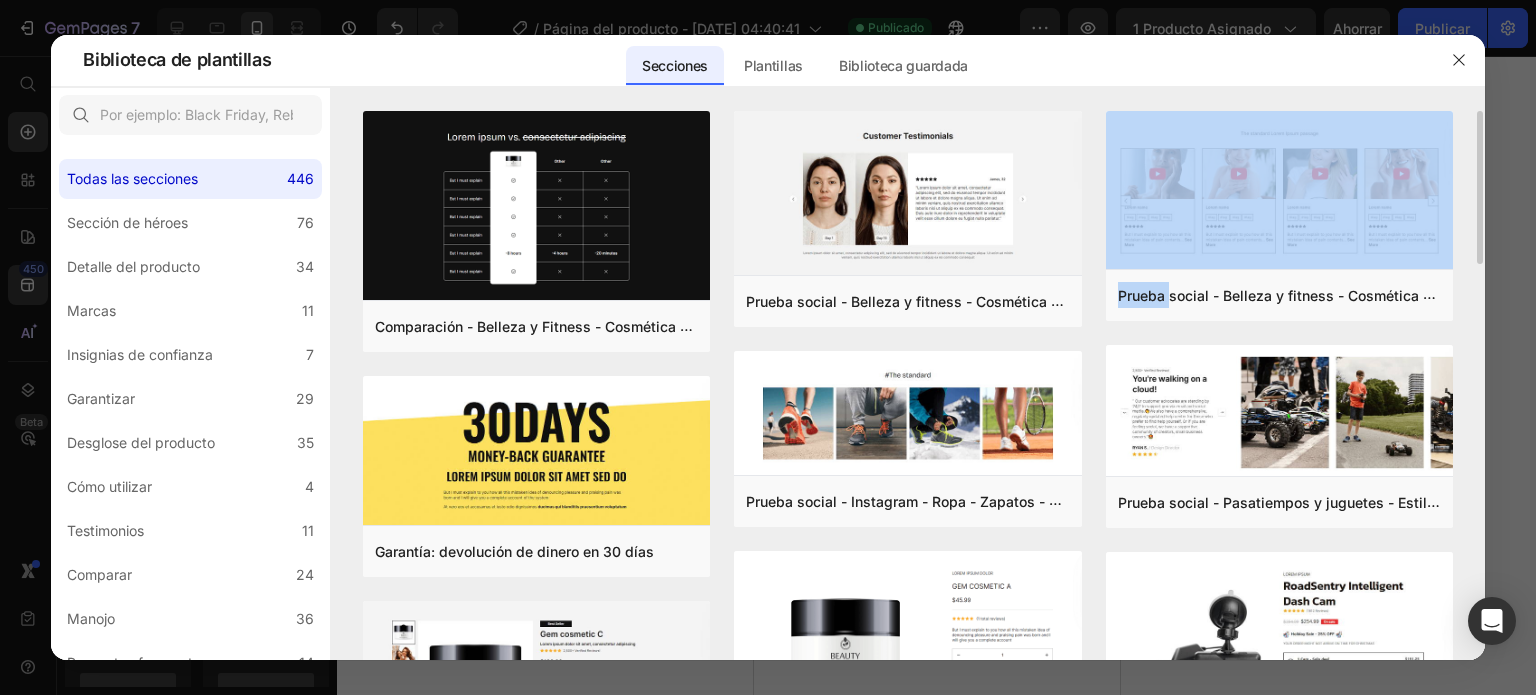 click on "Comparación - Belleza y Fitness - Cosmética - Ingredientes - Estilo 19 Añadir a la página Avance Garantía: devolución de dinero en 30 días Añadir a la página Avance Detalle del producto - Belleza y fitness - Cosmética - Estilo 18 Añadir a la página Avance Paquete - Comida y bebida - Estilo 27 Añadir a la página Avance Paquete - Salud - Vitaminas - Estilo 14 Añadir a la página Avance Paquete - Comida y bebida - Estilo 35 Añadir a la página Avance Prueba social - Belleza y fitness - Cosmética - Estilo 16 Añadir a la página Avance Prueba social - Instagram - Ropa - Zapatos - Estilo 30 Añadir a la página Avance Detalle del producto - Belleza y fitness - Cosmética - Estilo 16 Añadir a la página Avance Paquete - Comida y bebida - Estilo 31 Añadir a la página Avance Detalle del producto - Salud - Medicamentos - Estilo 43 Añadir a la página Avance Paquete - Salud - Vitaminas - Estilo 34 Añadir a la página Avance Prueba social - Belleza y fitness - Cosmética - Estilo 8 Avance Avance" at bounding box center [908, 386] 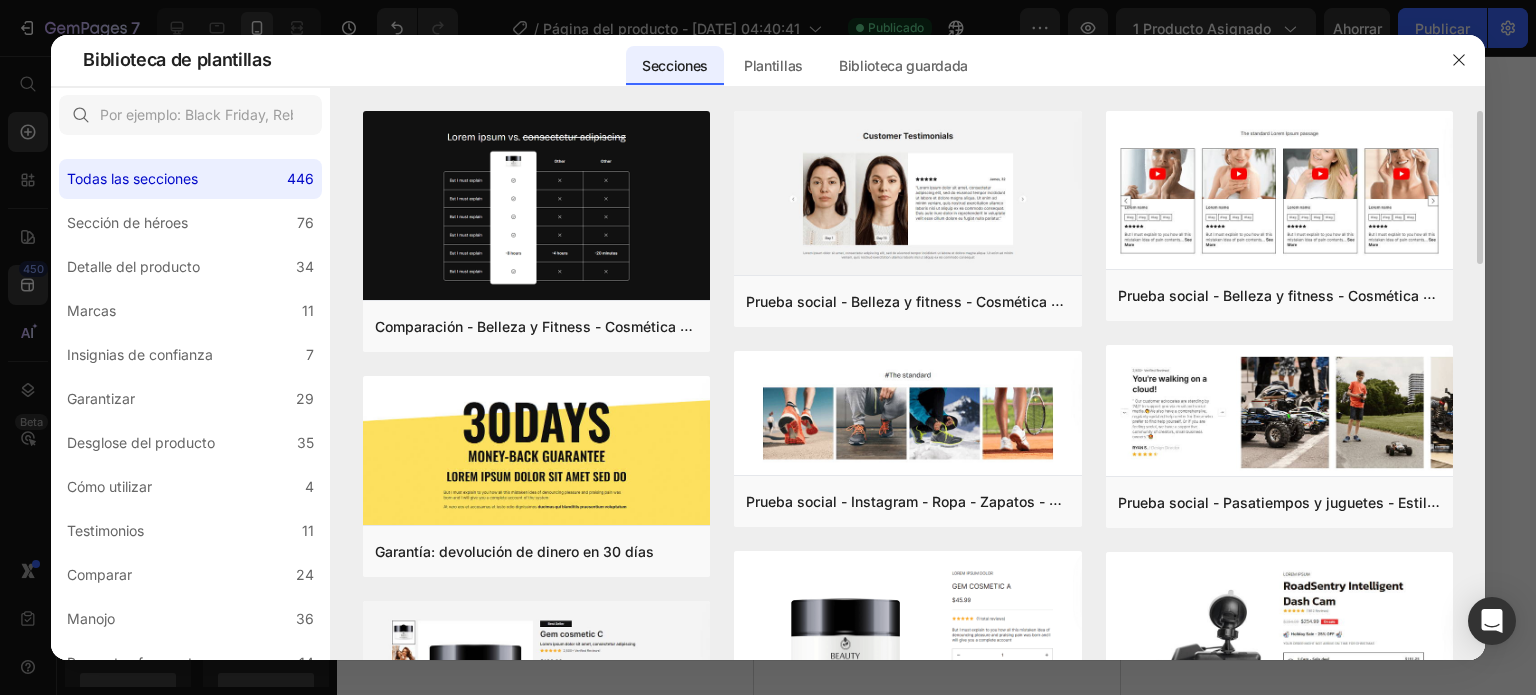click on "Comparación - Belleza y Fitness - Cosmética - Ingredientes - Estilo 19 Añadir a la página Avance Garantía: devolución de dinero en 30 días Añadir a la página Avance Detalle del producto - Belleza y fitness - Cosmética - Estilo 18 Añadir a la página Avance Paquete - Comida y bebida - Estilo 27 Añadir a la página Avance Paquete - Salud - Vitaminas - Estilo 14 Añadir a la página Avance Paquete - Comida y bebida - Estilo 35 Añadir a la página Avance Prueba social - Belleza y fitness - Cosmética - Estilo 16 Añadir a la página Avance Prueba social - Instagram - Ropa - Zapatos - Estilo 30 Añadir a la página Avance Detalle del producto - Belleza y fitness - Cosmética - Estilo 16 Añadir a la página Avance Paquete - Comida y bebida - Estilo 31 Añadir a la página Avance Detalle del producto - Salud - Medicamentos - Estilo 43 Añadir a la página Avance Paquete - Salud - Vitaminas - Estilo 34 Añadir a la página Avance Prueba social - Belleza y fitness - Cosmética - Estilo 8 Avance Avance" at bounding box center [908, 386] 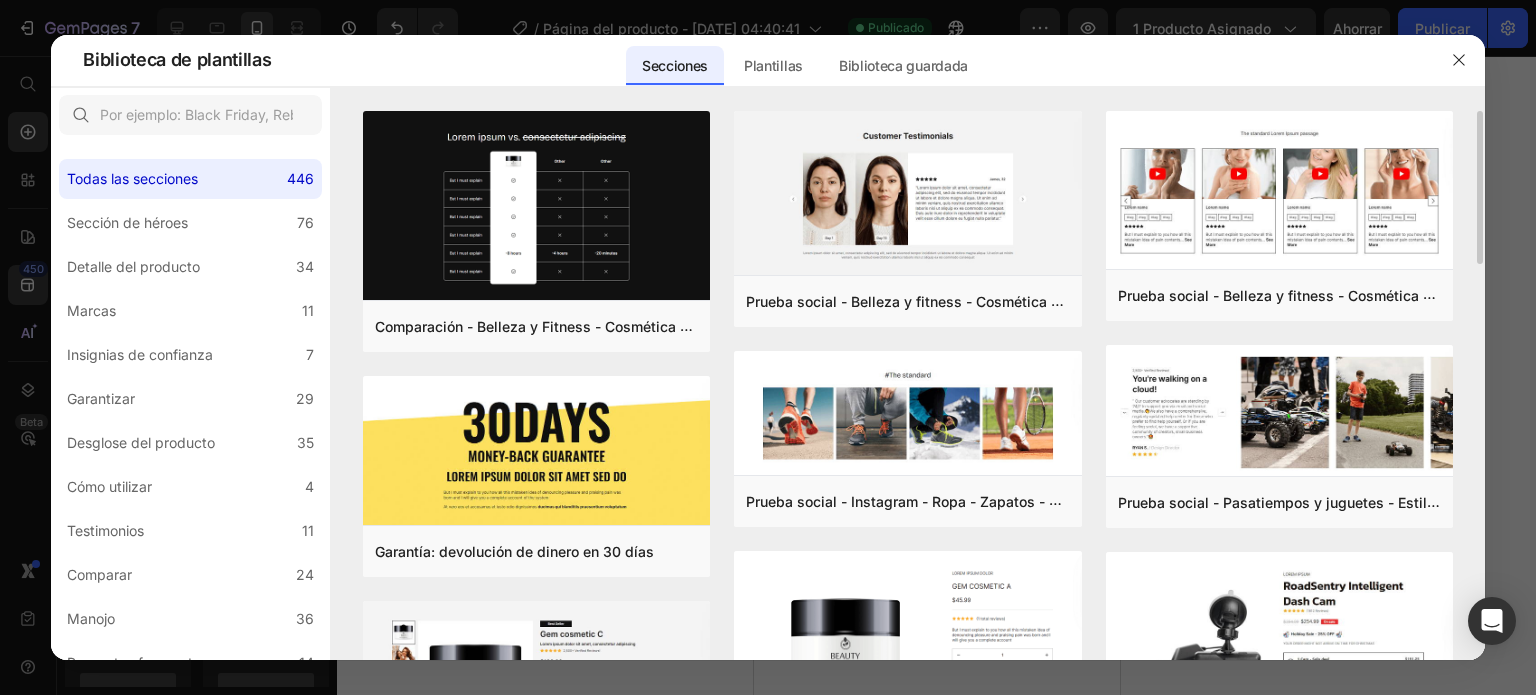 click on "Comparación - Belleza y Fitness - Cosmética - Ingredientes - Estilo 19 Añadir a la página Avance Garantía: devolución de dinero en 30 días Añadir a la página Avance Detalle del producto - Belleza y fitness - Cosmética - Estilo 18 Añadir a la página Avance Paquete - Comida y bebida - Estilo 27 Añadir a la página Avance Paquete - Salud - Vitaminas - Estilo 14 Añadir a la página Avance Paquete - Comida y bebida - Estilo 35 Añadir a la página Avance Prueba social - Belleza y fitness - Cosmética - Estilo 16 Añadir a la página Avance Prueba social - Instagram - Ropa - Zapatos - Estilo 30 Añadir a la página Avance Detalle del producto - Belleza y fitness - Cosmética - Estilo 16 Añadir a la página Avance Paquete - Comida y bebida - Estilo 31 Añadir a la página Avance Detalle del producto - Salud - Medicamentos - Estilo 43 Añadir a la página Avance Paquete - Salud - Vitaminas - Estilo 34 Añadir a la página Avance Prueba social - Belleza y fitness - Cosmética - Estilo 8 Avance Avance" at bounding box center (908, 386) 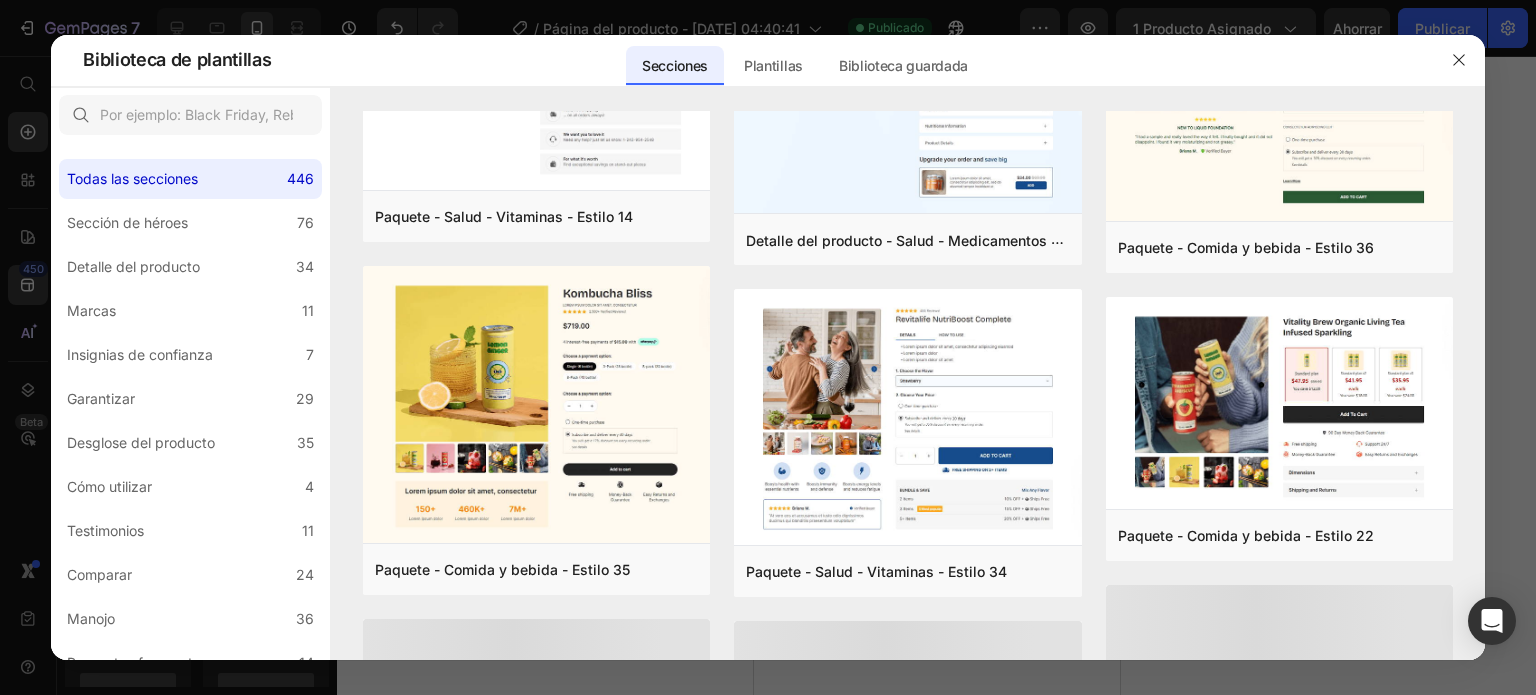 scroll, scrollTop: 1056, scrollLeft: 0, axis: vertical 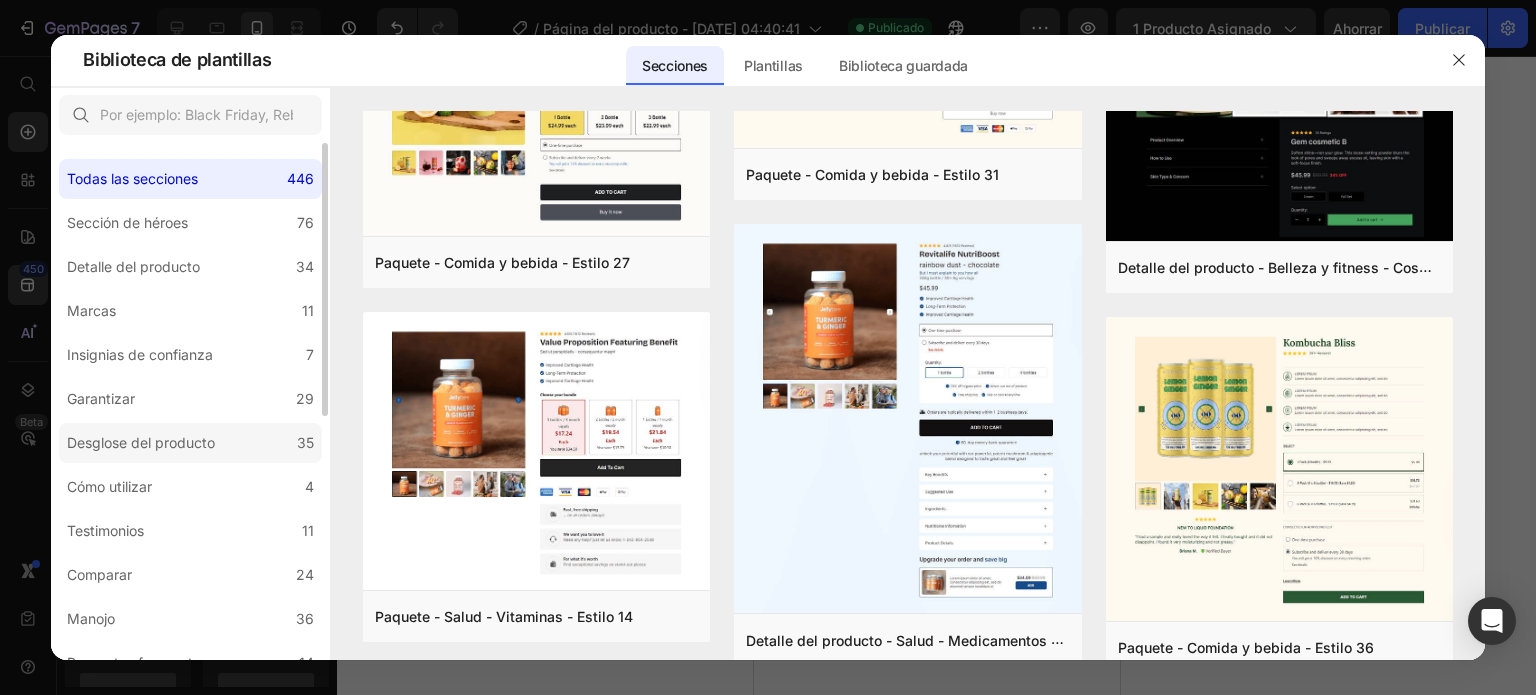 click on "Desglose del producto" at bounding box center [141, 442] 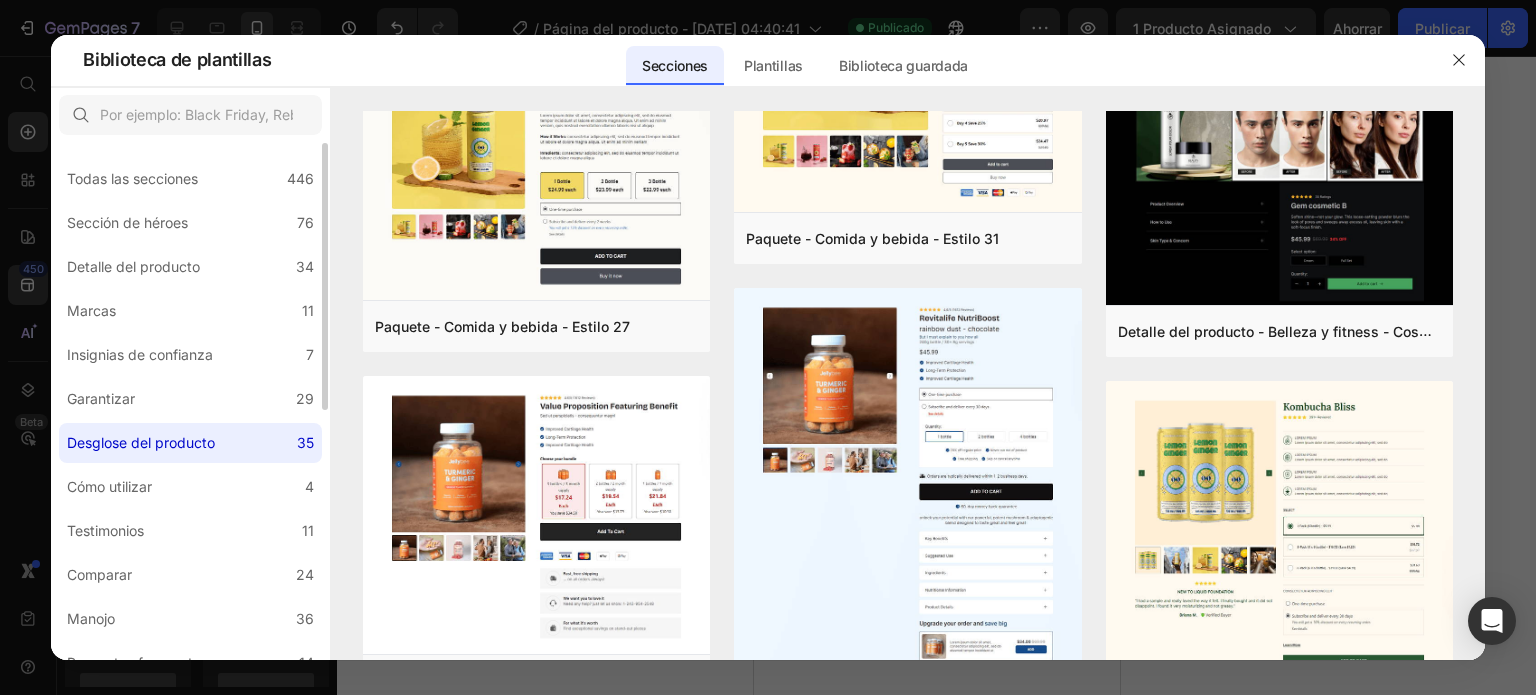 scroll, scrollTop: 0, scrollLeft: 0, axis: both 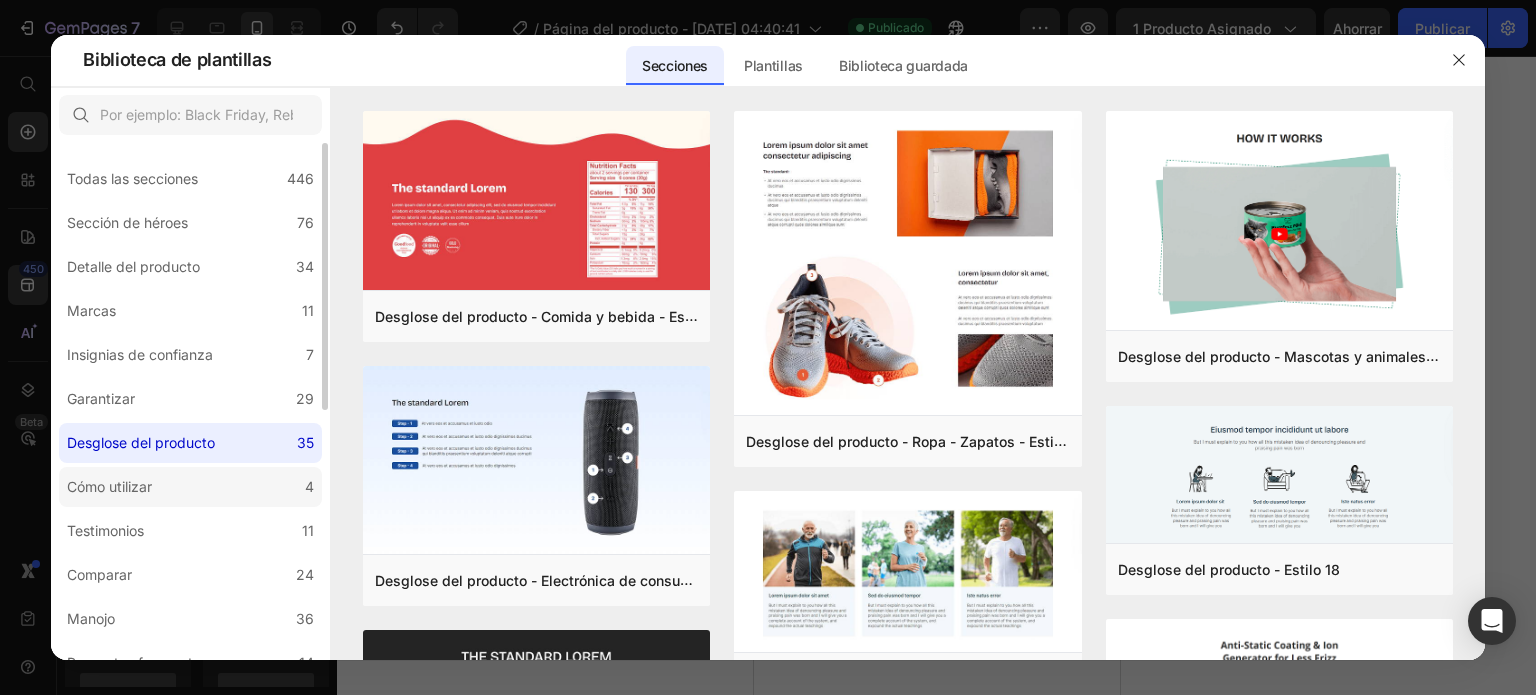 click on "Cómo utilizar" at bounding box center (109, 487) 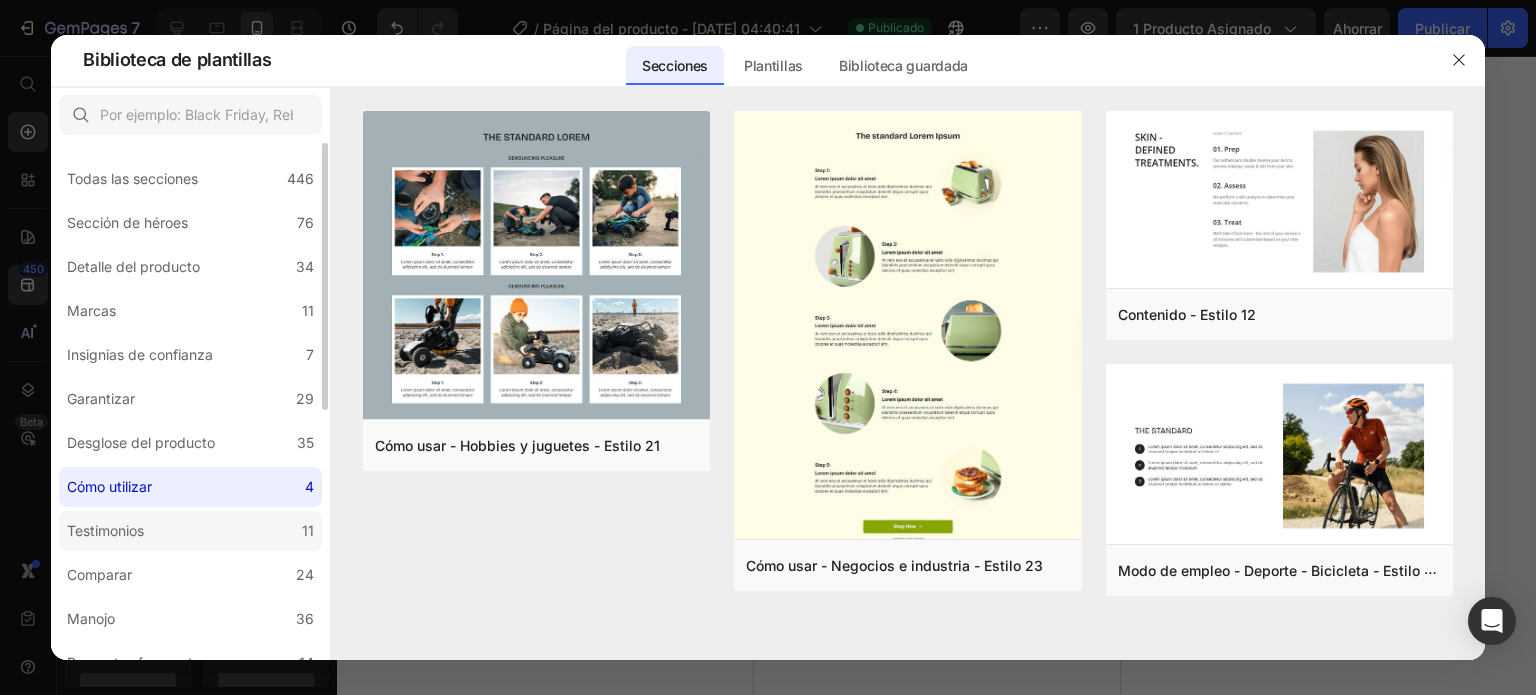 click on "Testimonios" at bounding box center (109, 531) 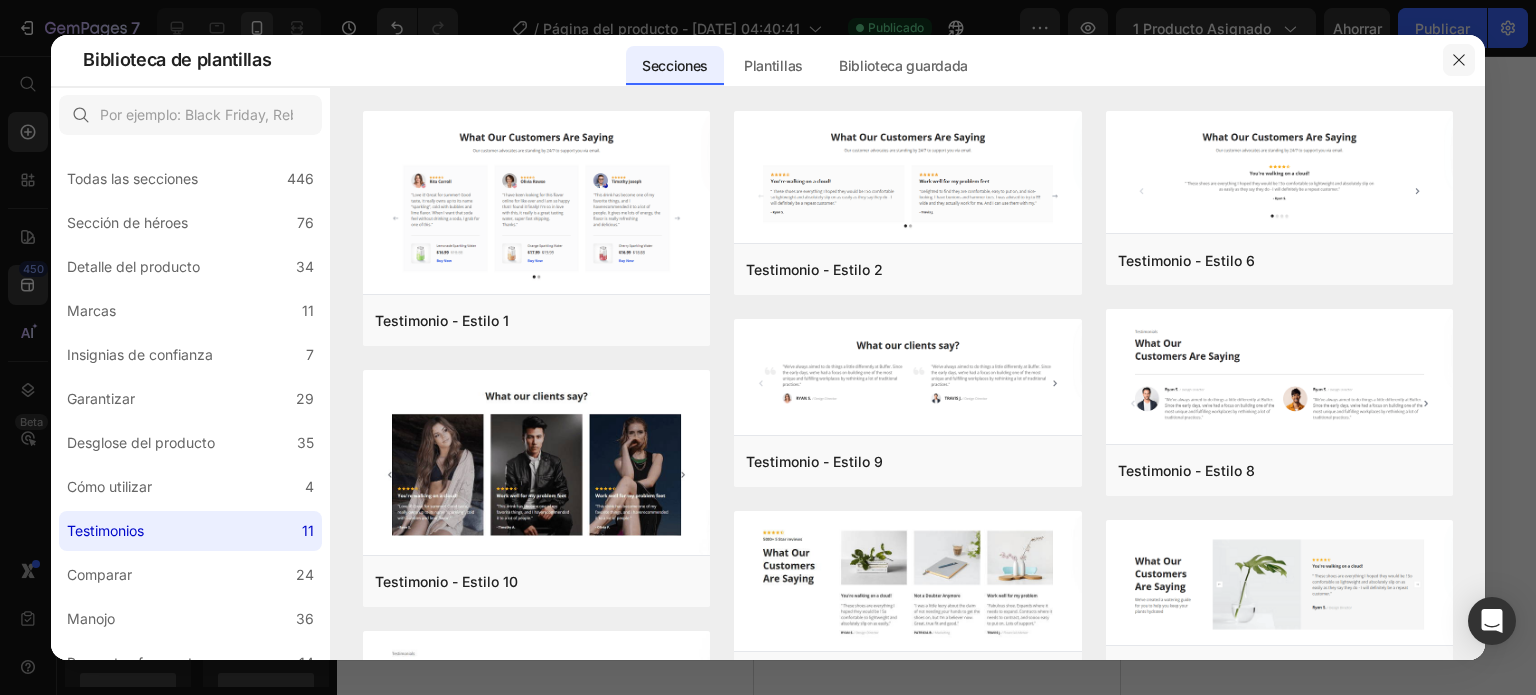 click 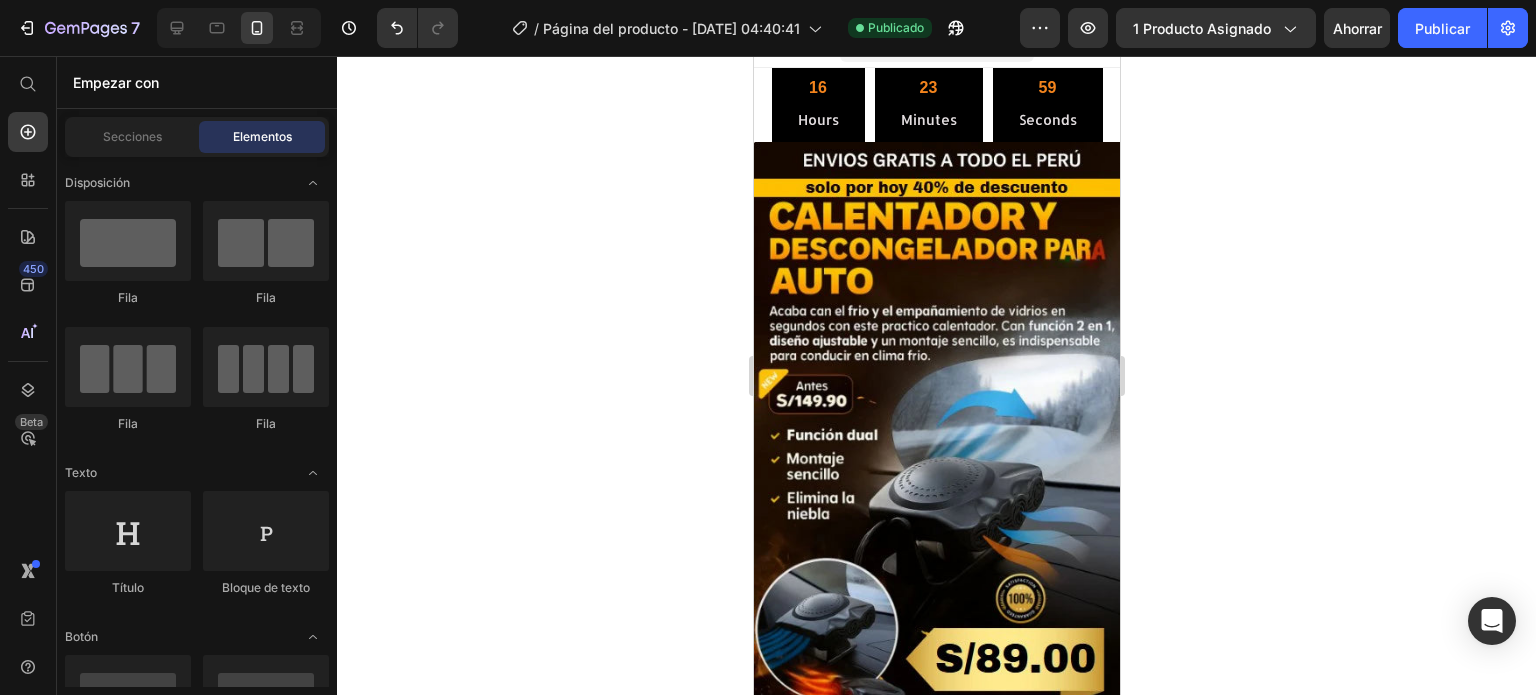 scroll, scrollTop: 0, scrollLeft: 0, axis: both 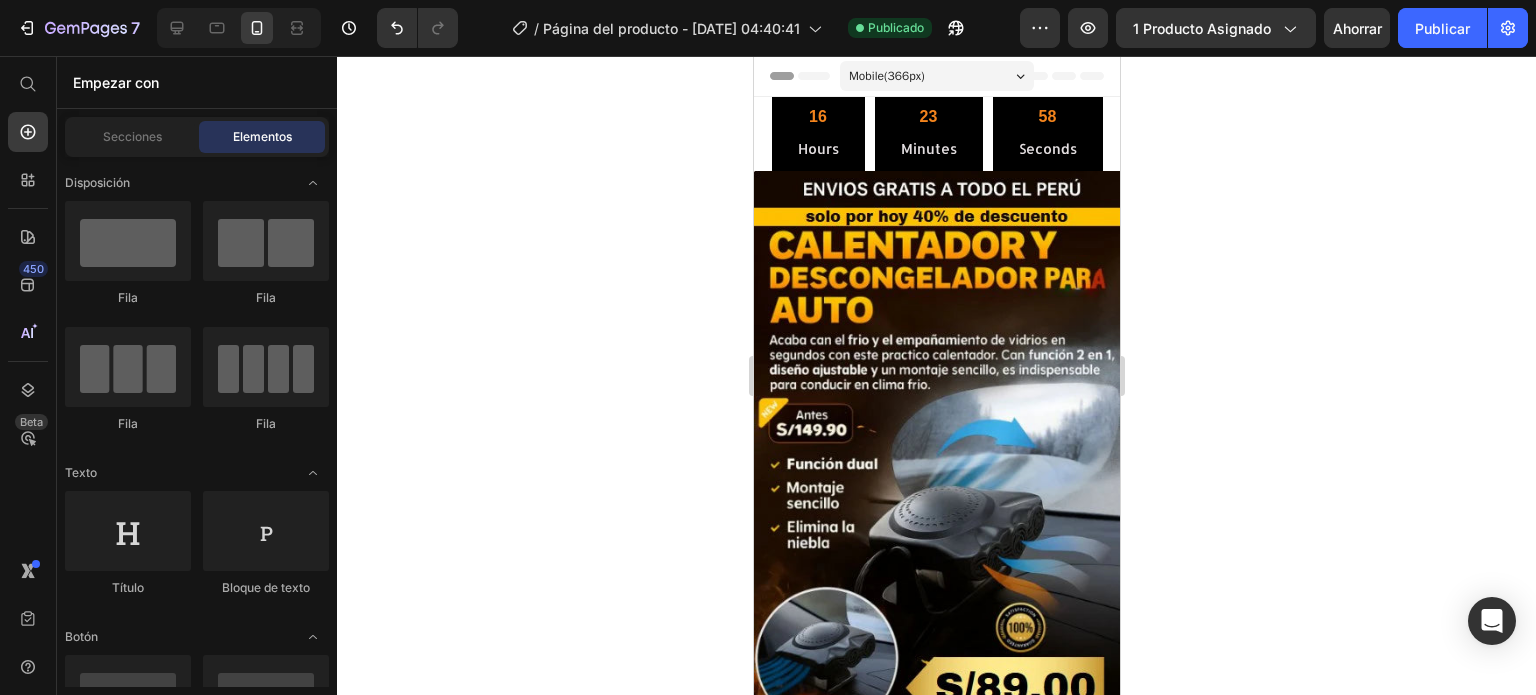 drag, startPoint x: 1112, startPoint y: 629, endPoint x: 1921, endPoint y: 131, distance: 949.9921 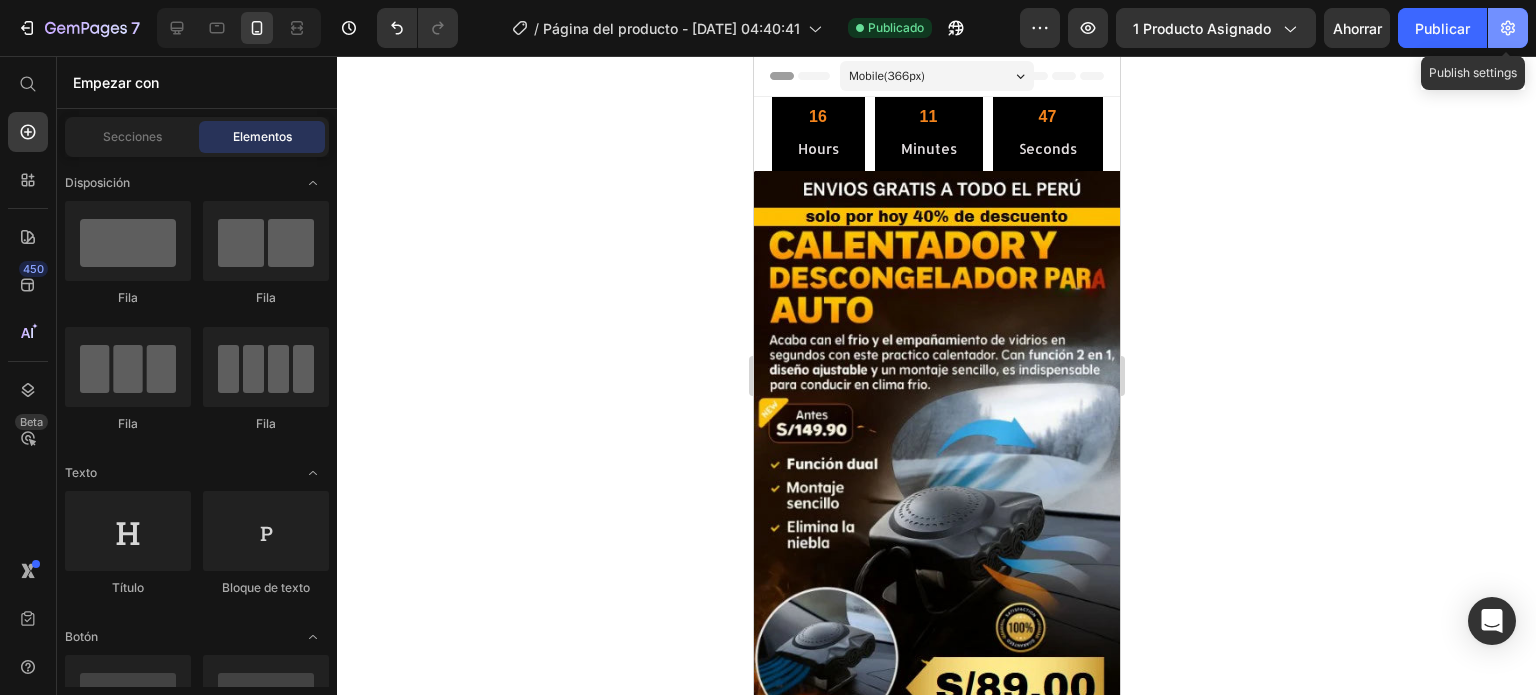 click 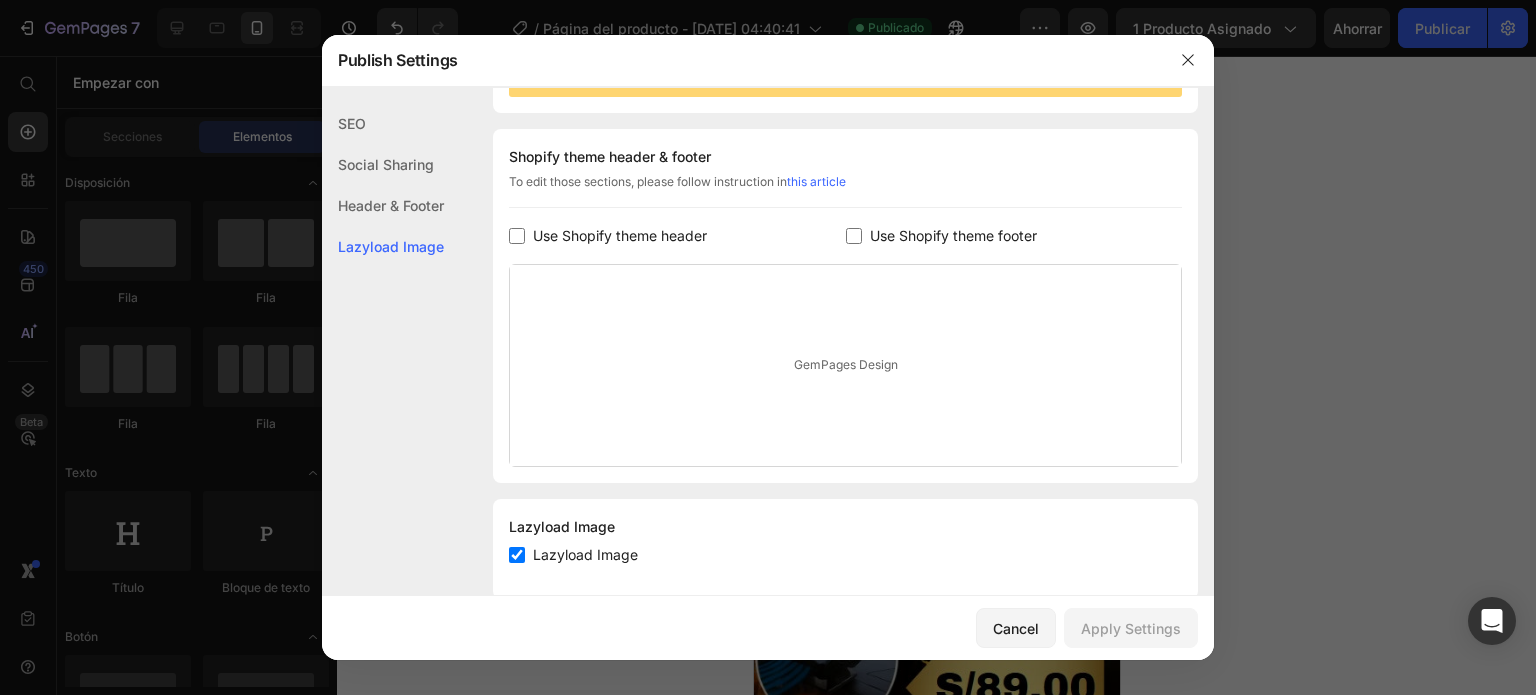 scroll, scrollTop: 302, scrollLeft: 0, axis: vertical 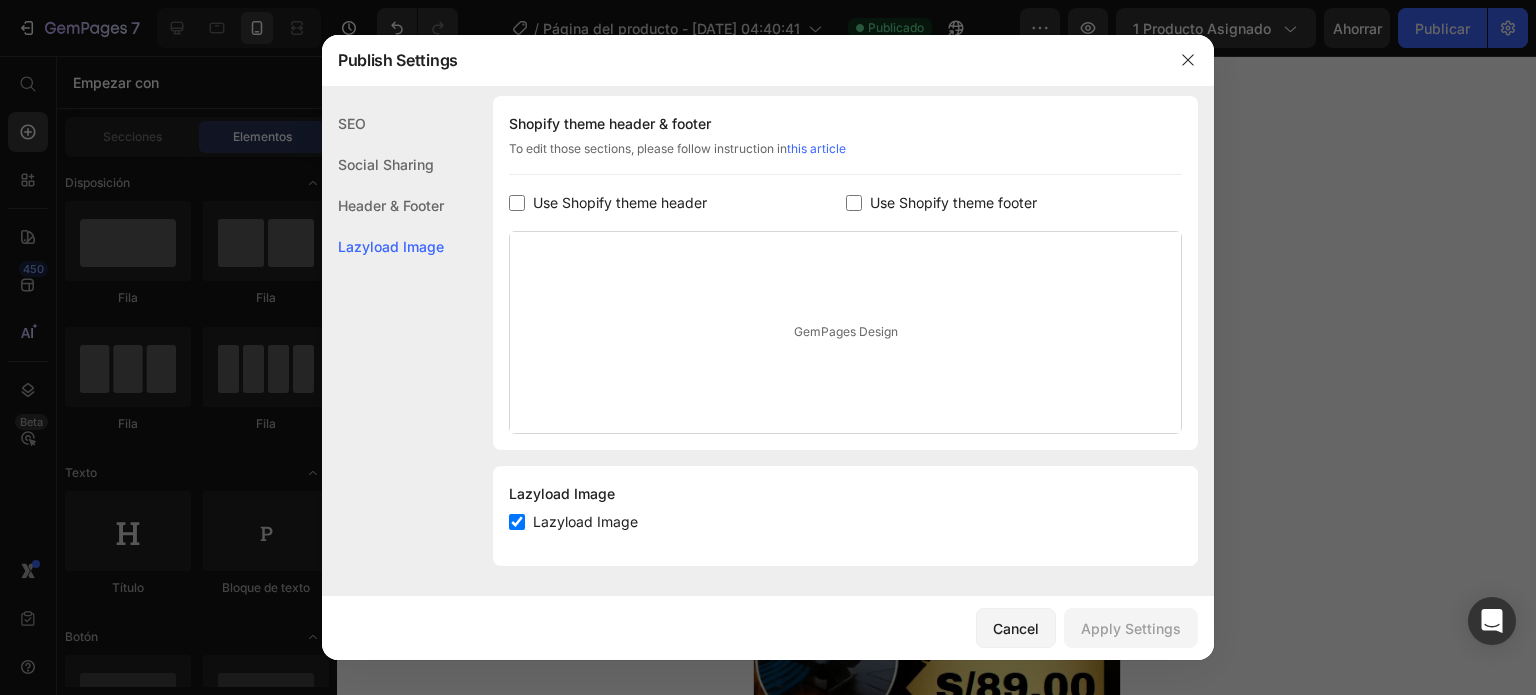 click at bounding box center (517, 522) 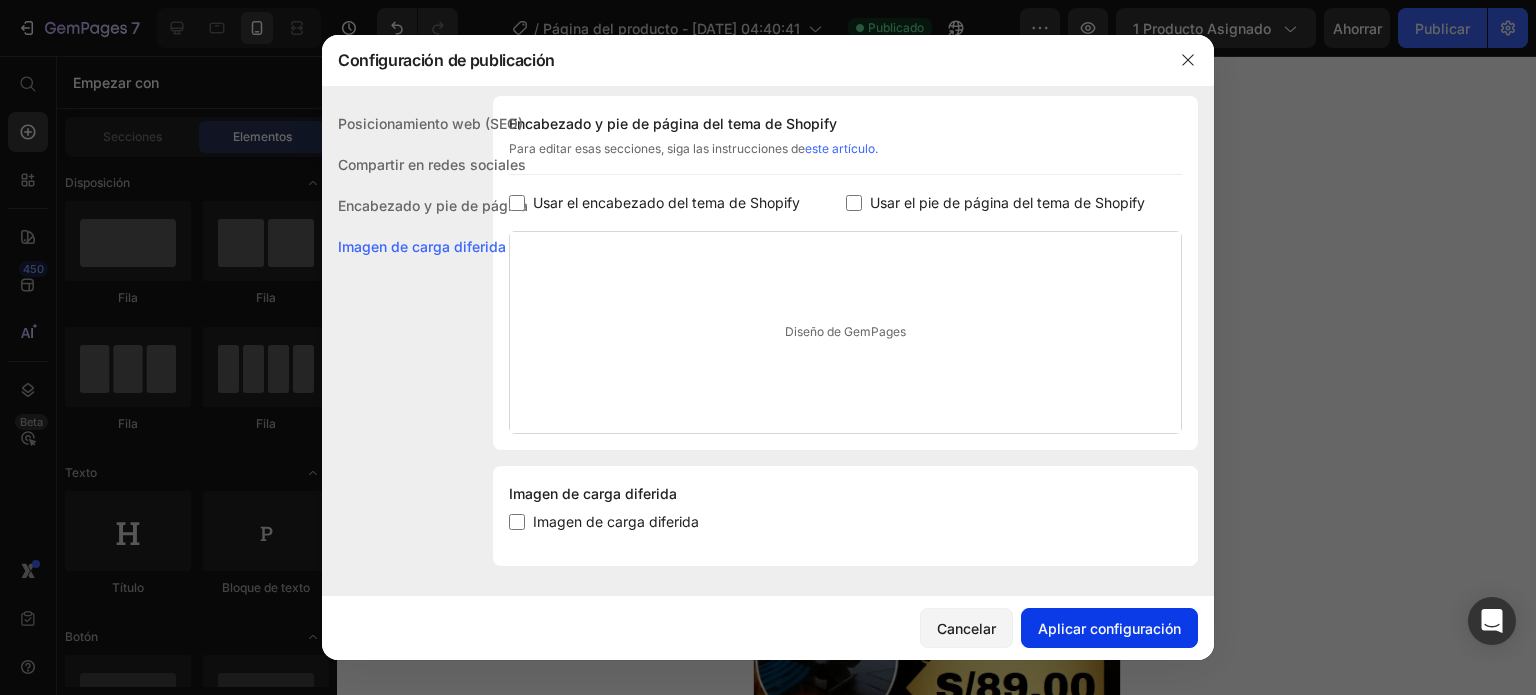 click on "Aplicar configuración" at bounding box center (1109, 628) 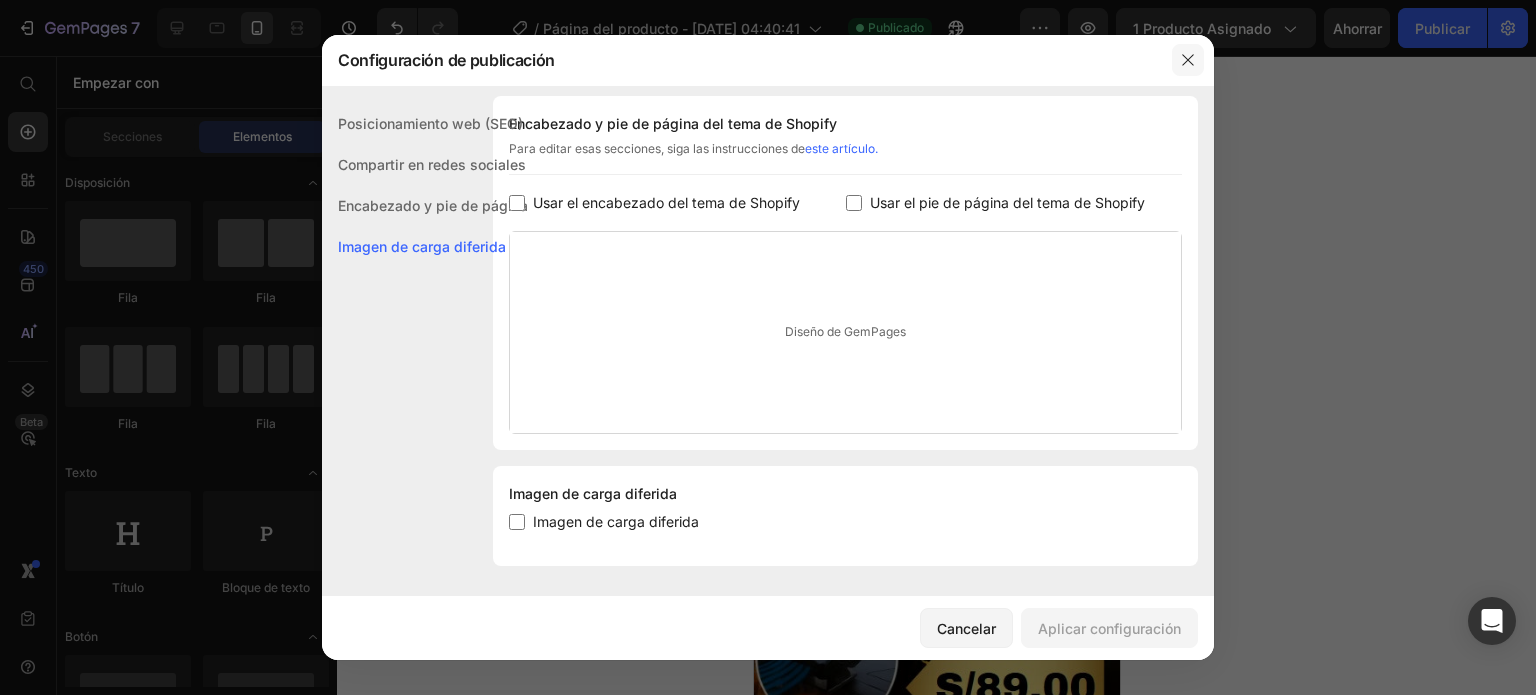 click 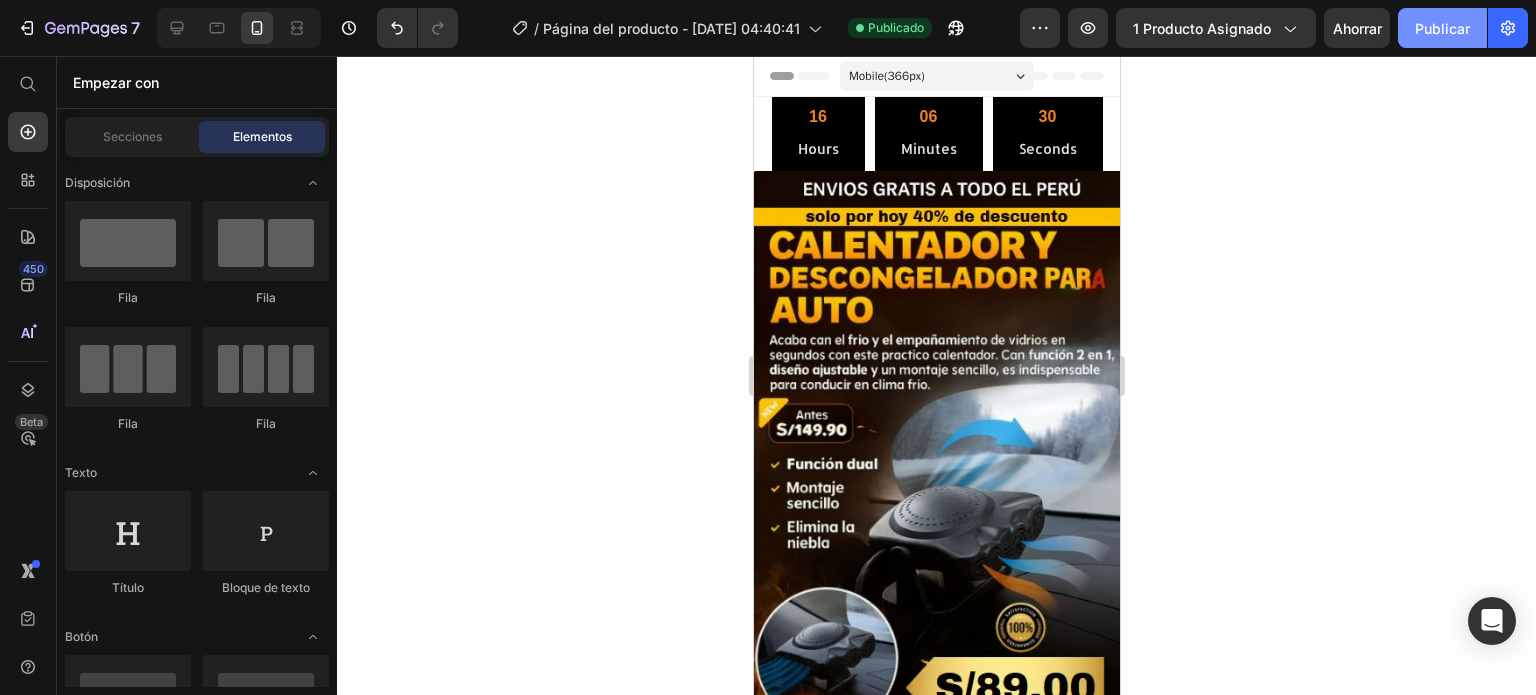 click on "Publicar" at bounding box center [1442, 28] 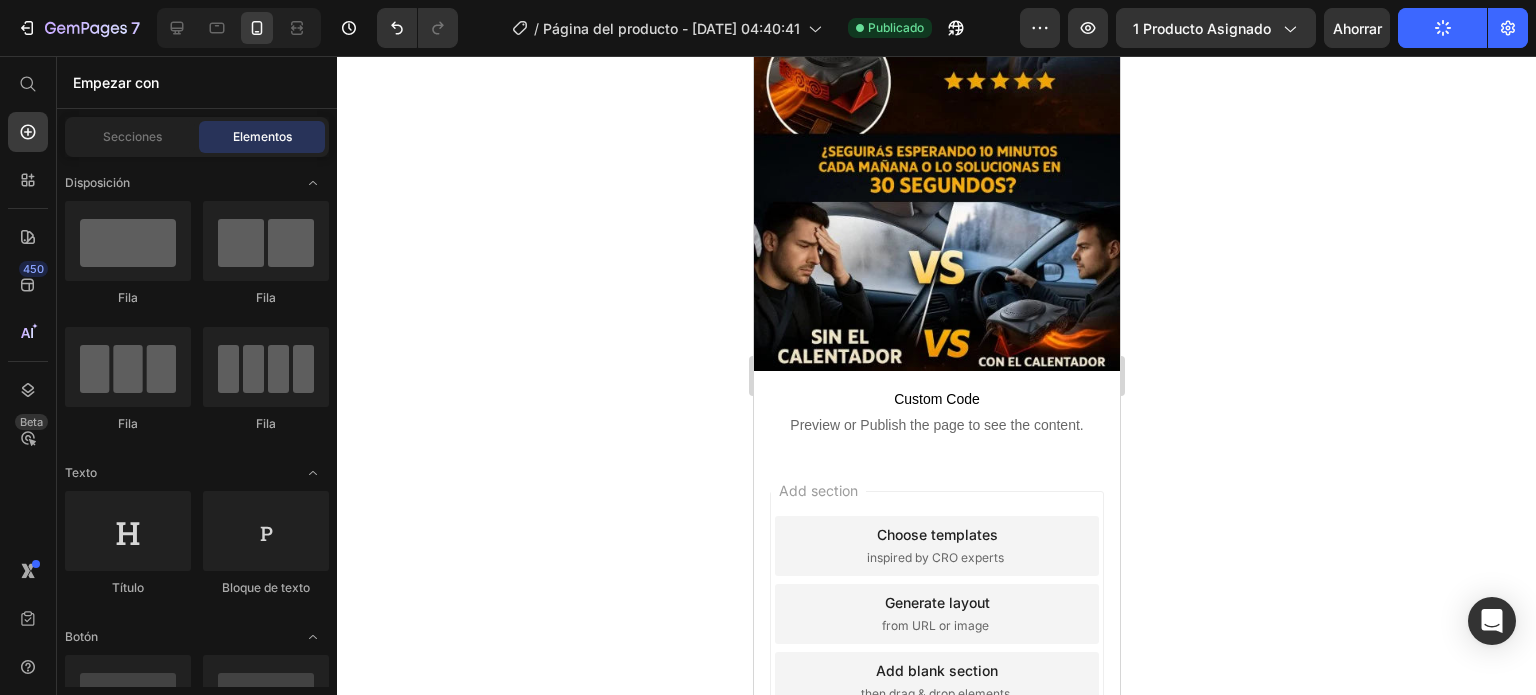 scroll, scrollTop: 2173, scrollLeft: 0, axis: vertical 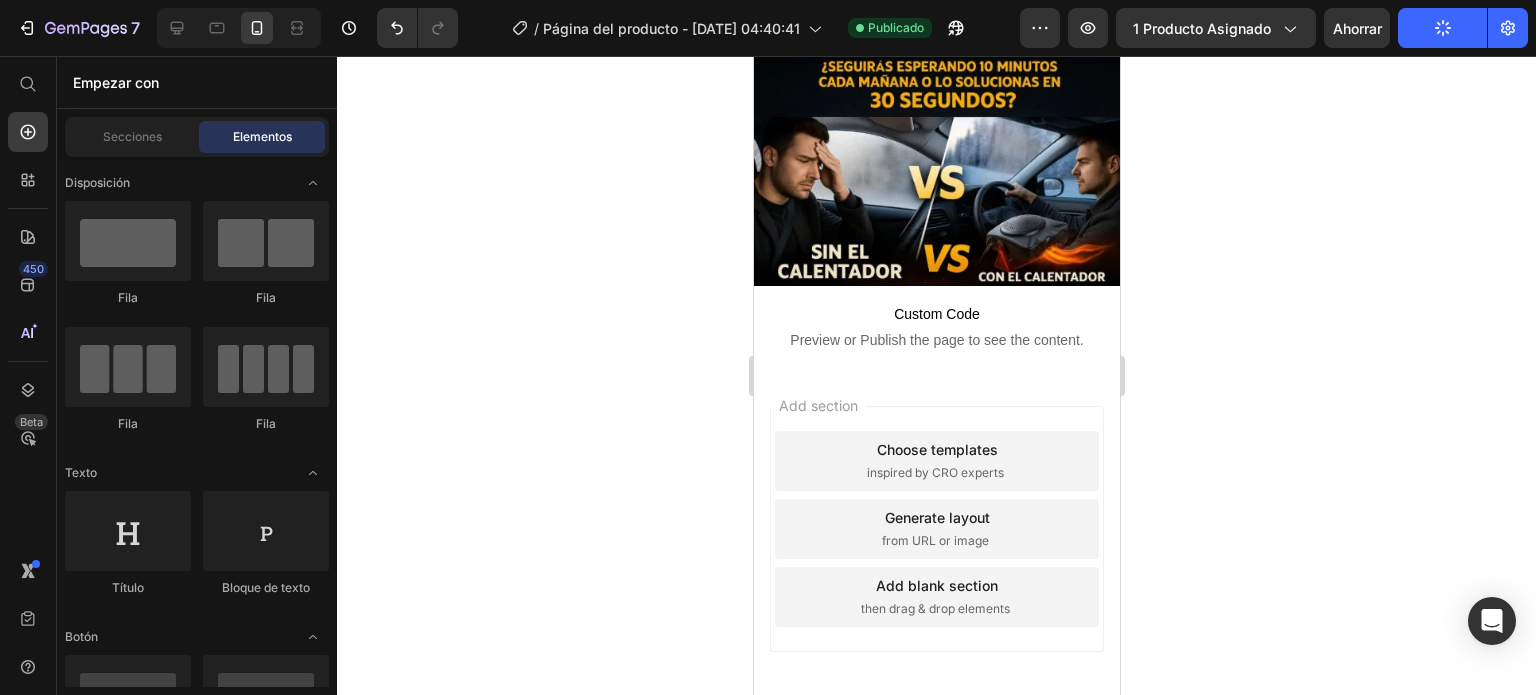 click on "Add section Choose templates inspired by CRO experts Generate layout from URL or image Add blank section then drag & drop elements" at bounding box center [936, 533] 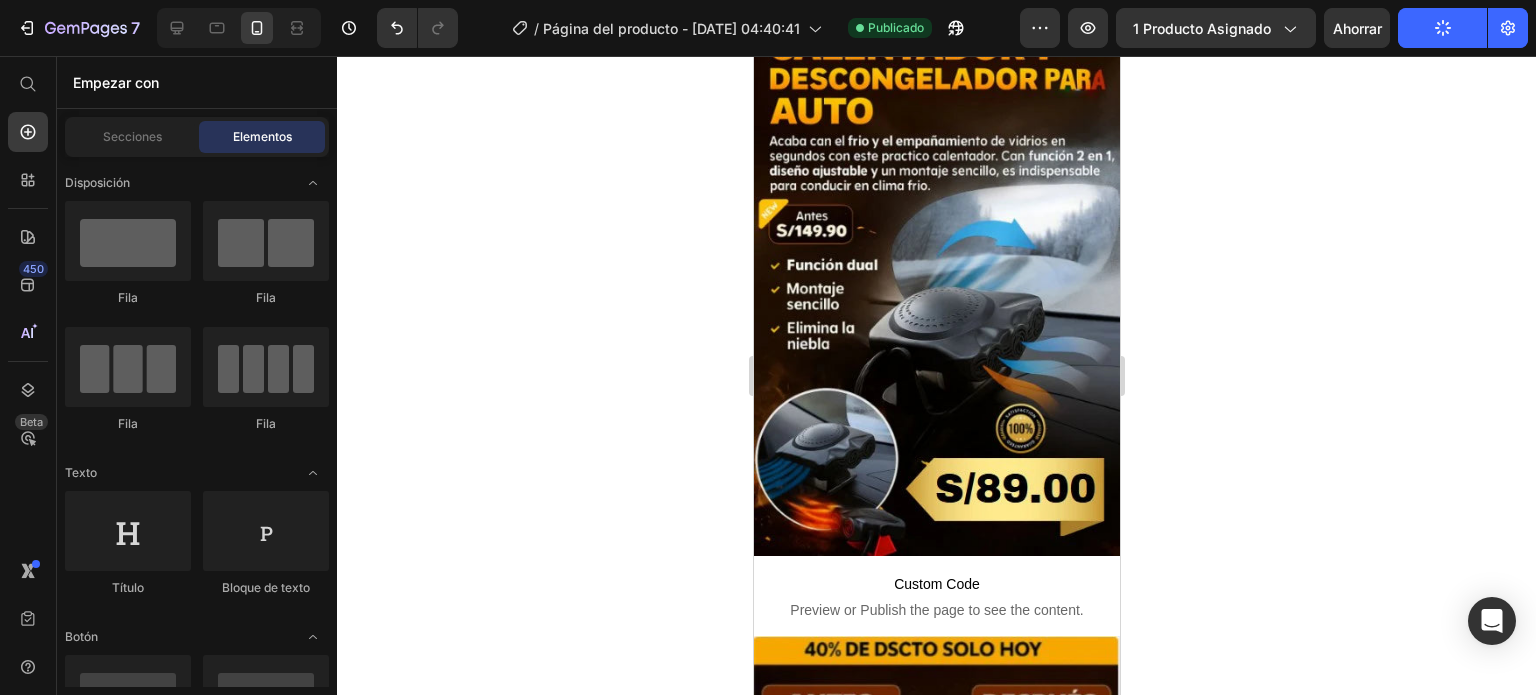 scroll, scrollTop: 0, scrollLeft: 0, axis: both 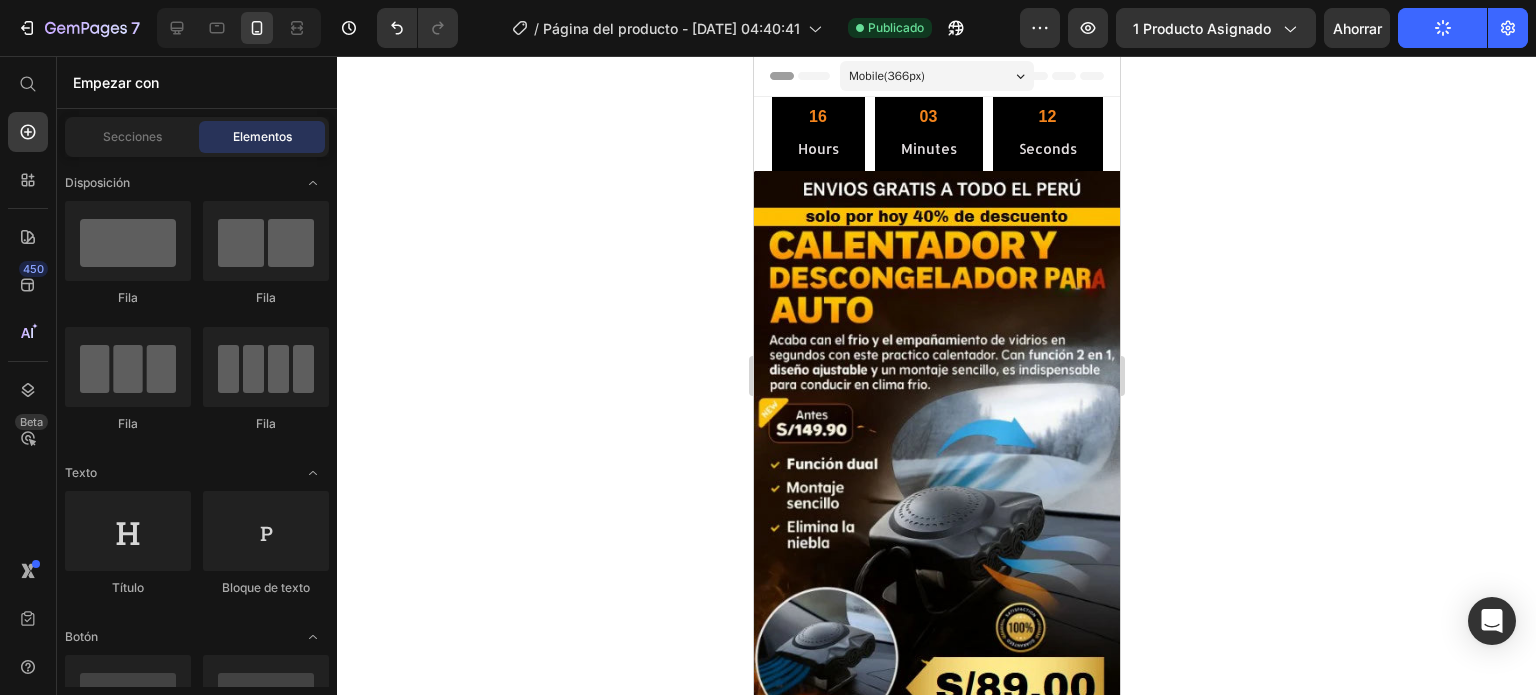 drag, startPoint x: 1112, startPoint y: 591, endPoint x: 1915, endPoint y: 75, distance: 954.49725 